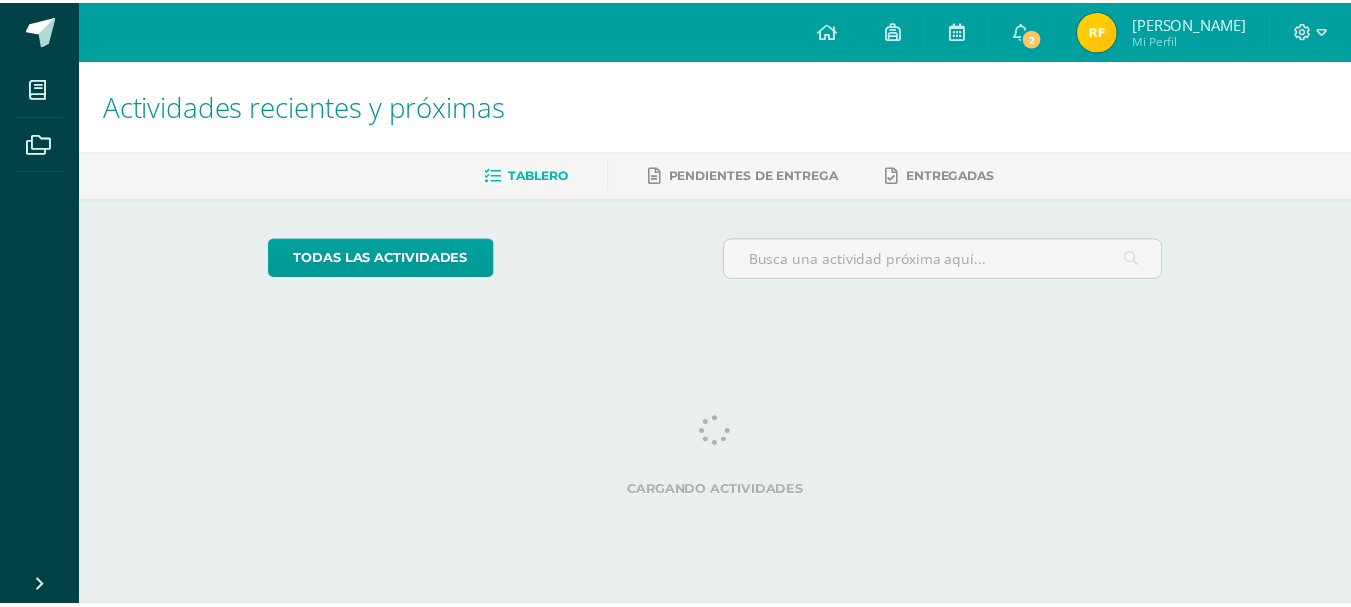 scroll, scrollTop: 0, scrollLeft: 0, axis: both 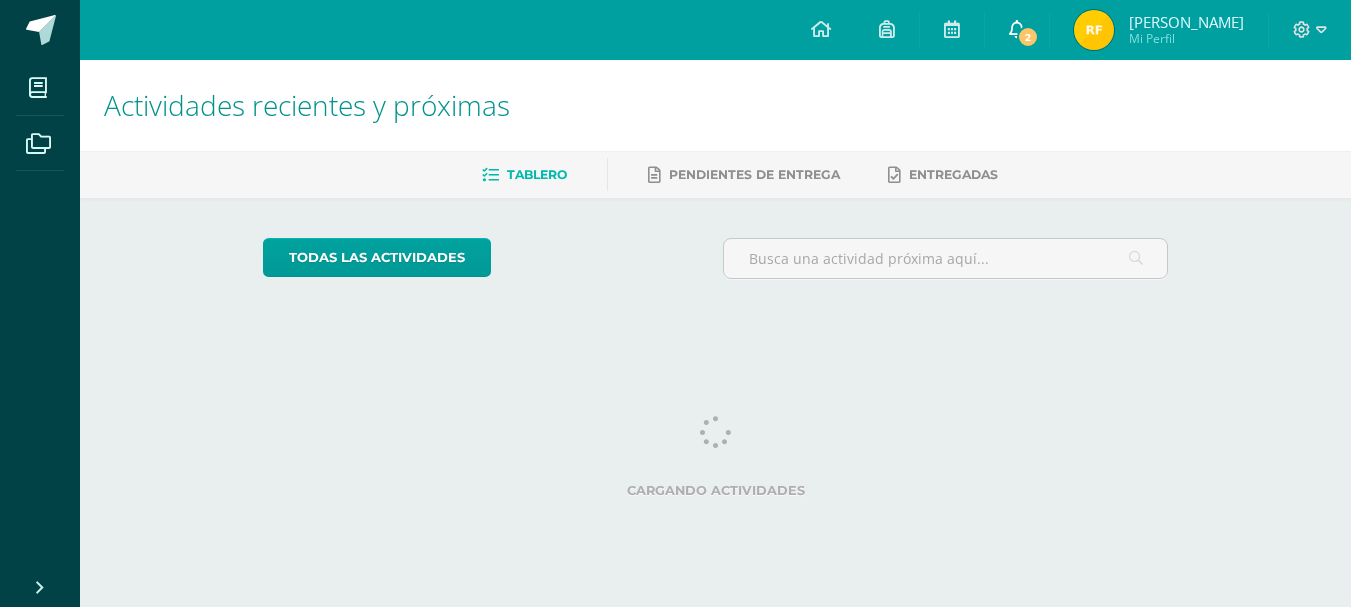 click on "2" at bounding box center (1028, 37) 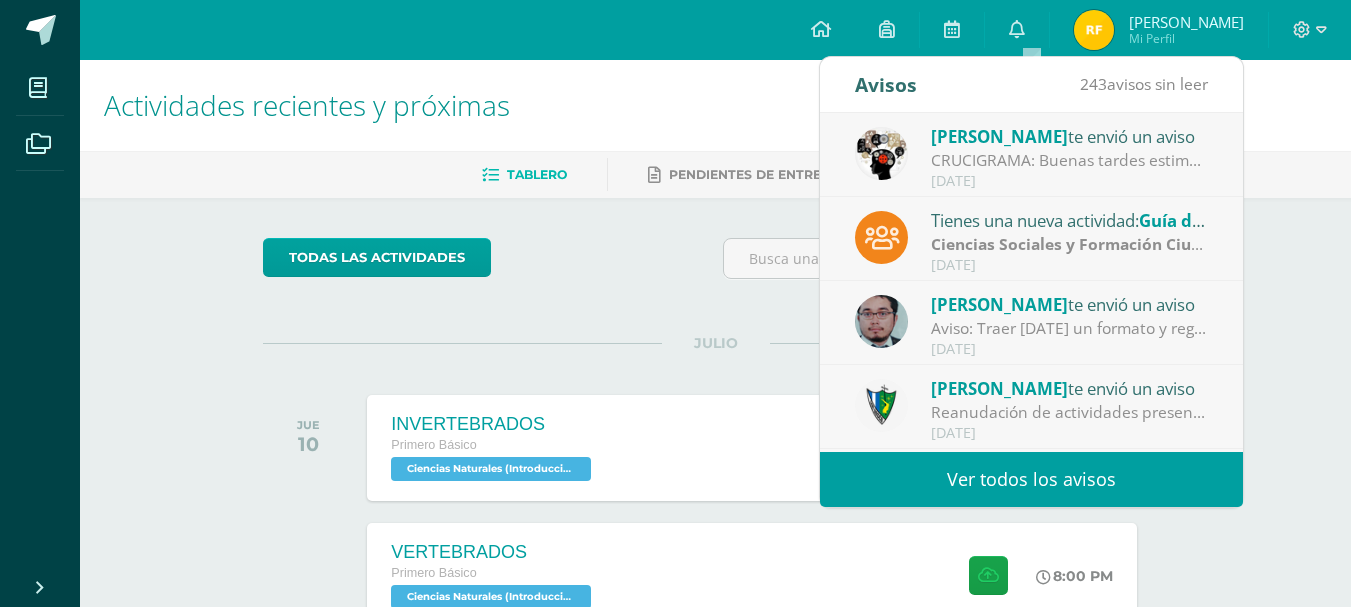 click on "Ver todos los avisos" at bounding box center (1031, 479) 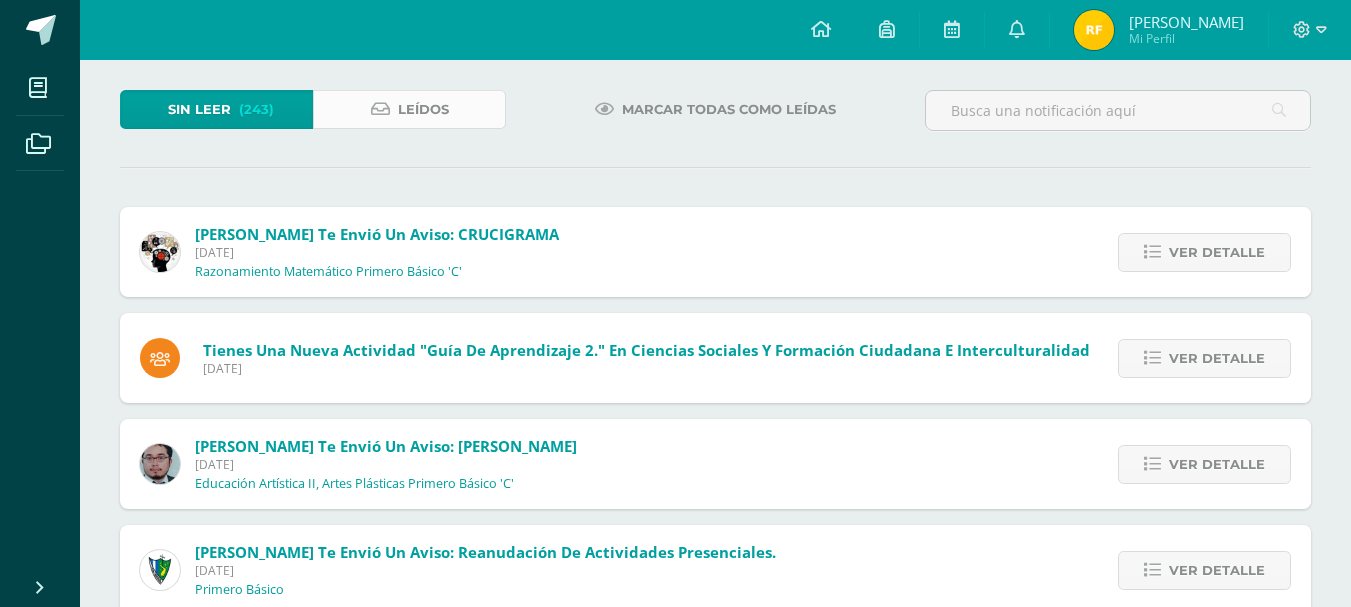 scroll, scrollTop: 0, scrollLeft: 0, axis: both 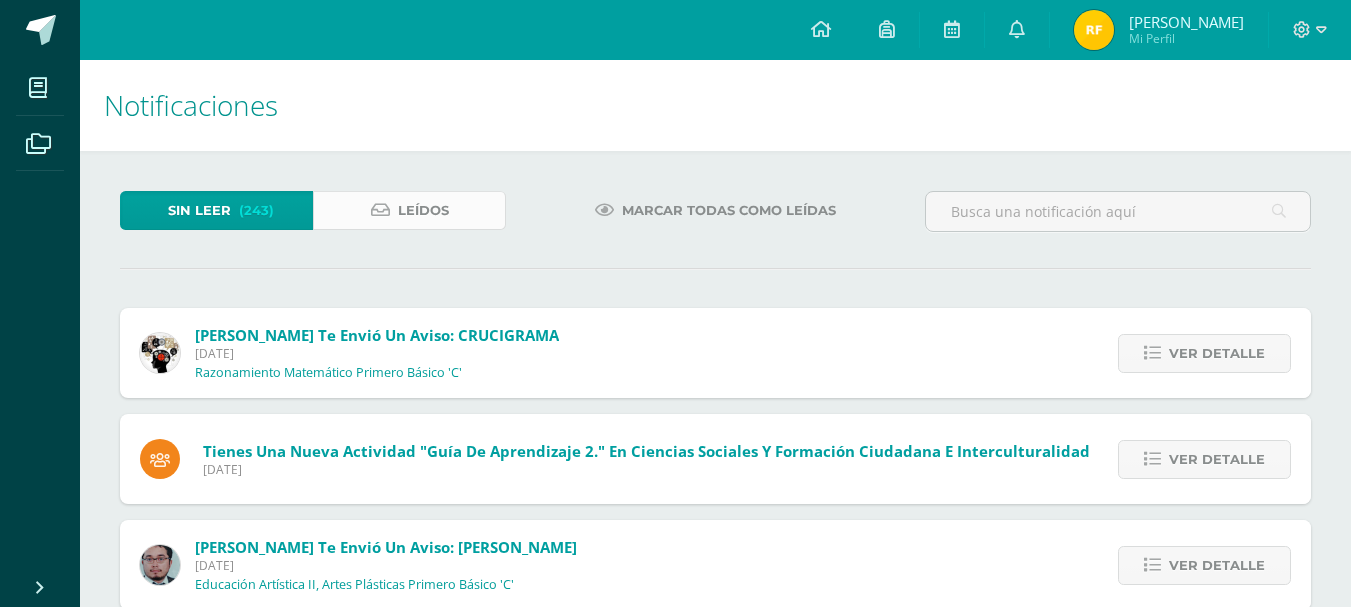 click on "Leídos" at bounding box center (423, 210) 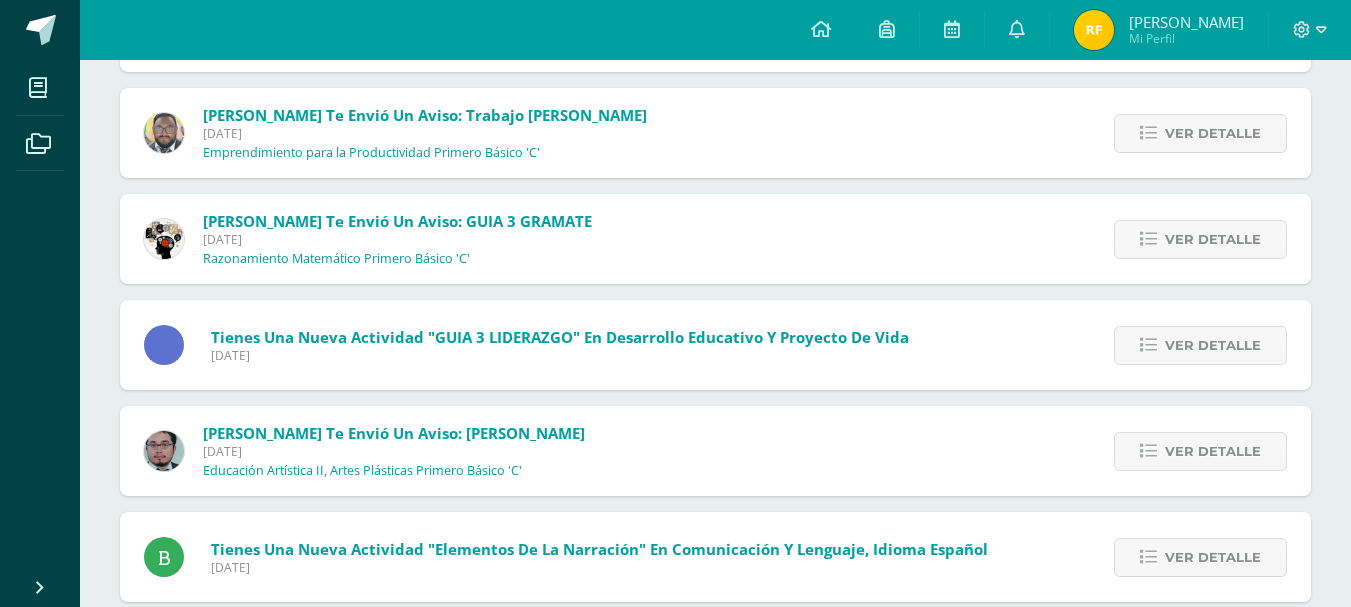 scroll, scrollTop: 2680, scrollLeft: 0, axis: vertical 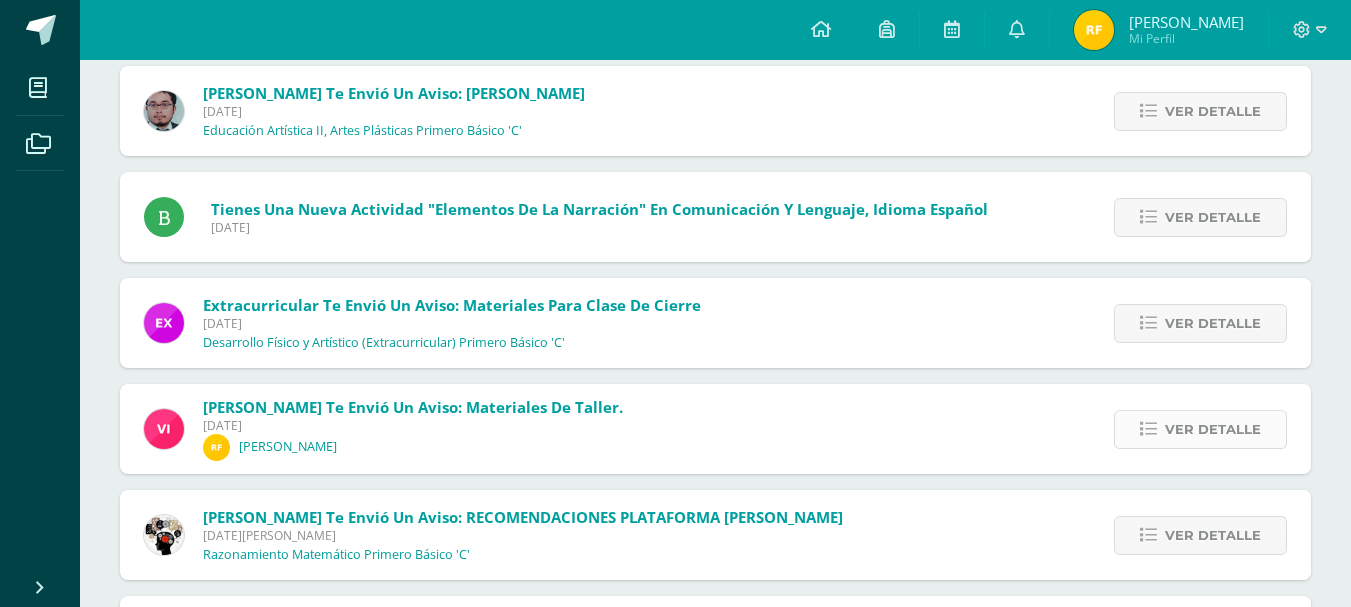 click on "Ver detalle" at bounding box center [1213, 429] 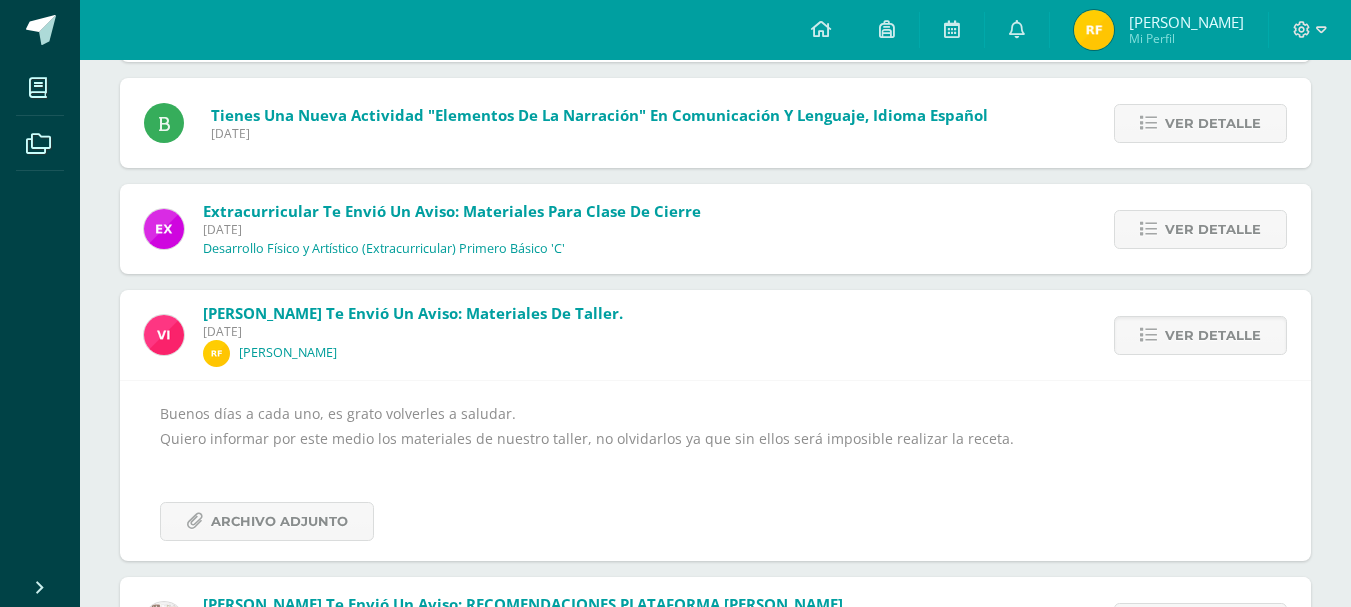 scroll, scrollTop: 2880, scrollLeft: 0, axis: vertical 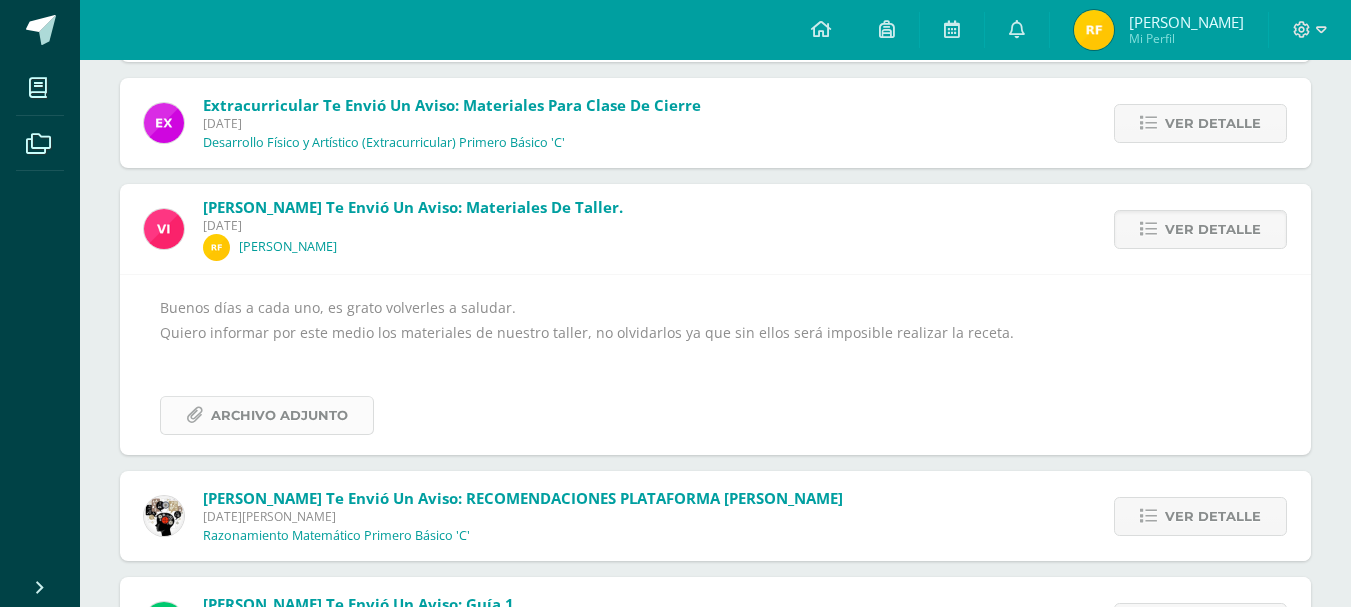 click on "Archivo Adjunto" at bounding box center (279, 415) 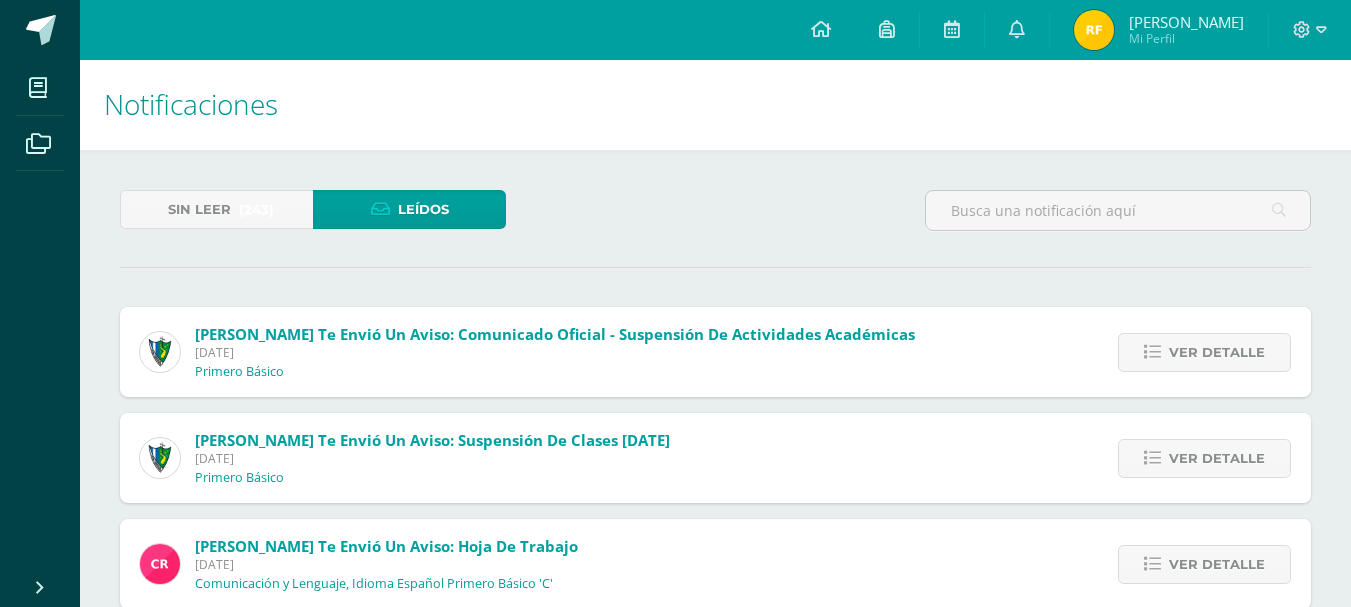 scroll, scrollTop: 0, scrollLeft: 0, axis: both 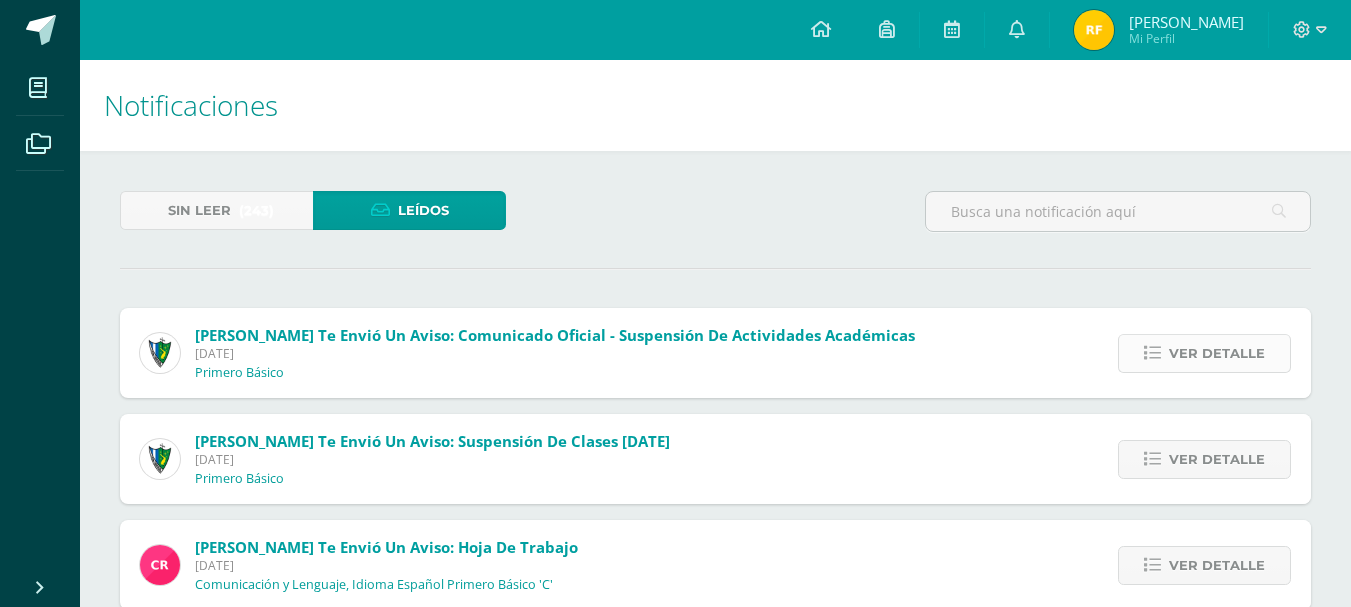 click on "Ver detalle" at bounding box center [1204, 353] 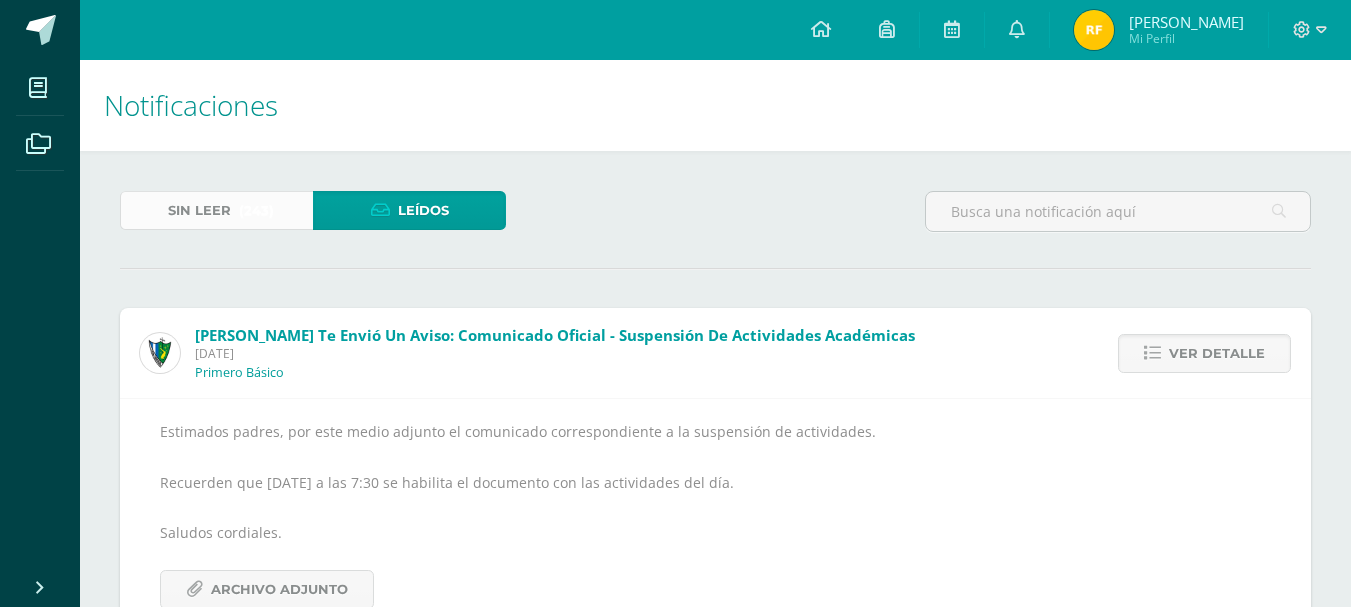 click on "Sin leer" at bounding box center [199, 210] 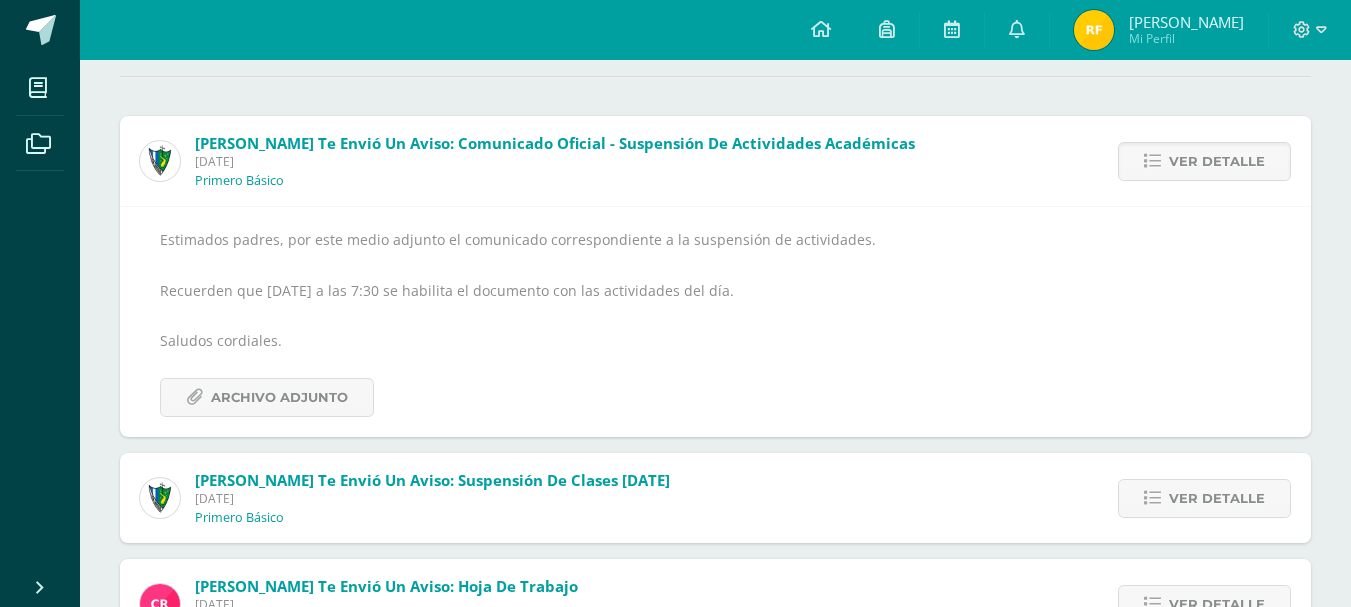 scroll, scrollTop: 200, scrollLeft: 0, axis: vertical 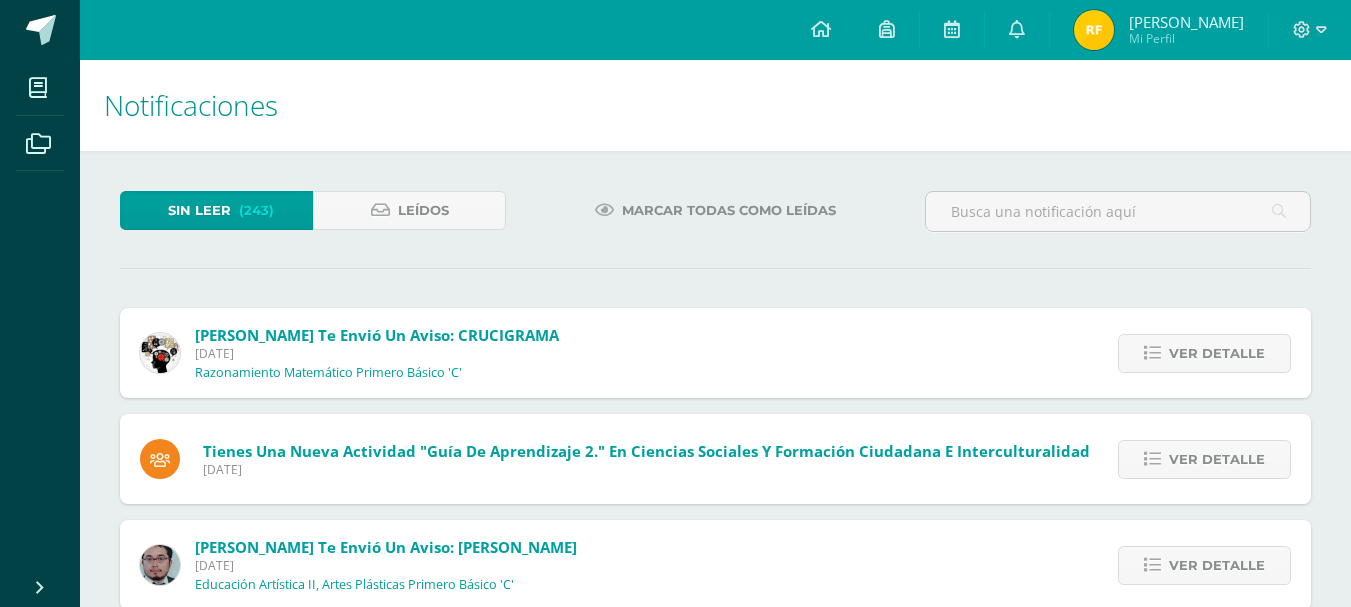 click on "Sin leer (243) Leídos Marcar todas como leídas SONIA TAMBITO te envió un aviso: CRUCIGRAMA
Jueves 10 de Julio de 2025
Razonamiento Matemático Primero Básico 'C' Ver detalle
Buenas tardes estimados estudiantes: Para el día de mañana viernes 11 de julio se les recuerda traer su material de estudio de Gramate y crucigrama para trabajar en clase.   Entregar libro de texto lecciones 2 y 3
Tienes una nueva actividad "Guía de Aprendizaje 2." En
Ciencias Sociales y Formación Ciudadana e Interculturalidad
Jueves 10 de Julio de 2025
Ver detalle
Tienes una nueva actividad  Guía de Aprendizaje 2.
con la siguiente descripción:
Cuadro de características 6 civilizaciones. (grupal)
Fecha de entrega:  Jul. 1, 2025, 8 p.m. Oscar Paz te envió un aviso: Aviso Ver detalle Primero Básico Ver detalle Enlace" at bounding box center (715, 2379) 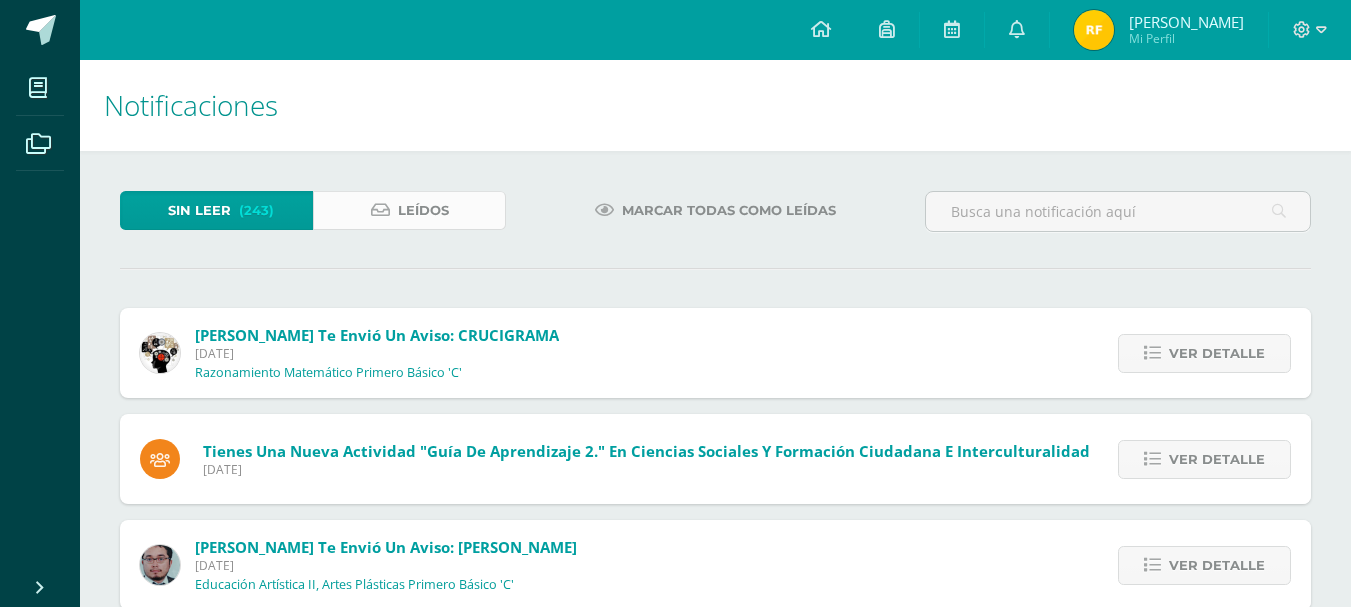 click on "Leídos" at bounding box center (409, 210) 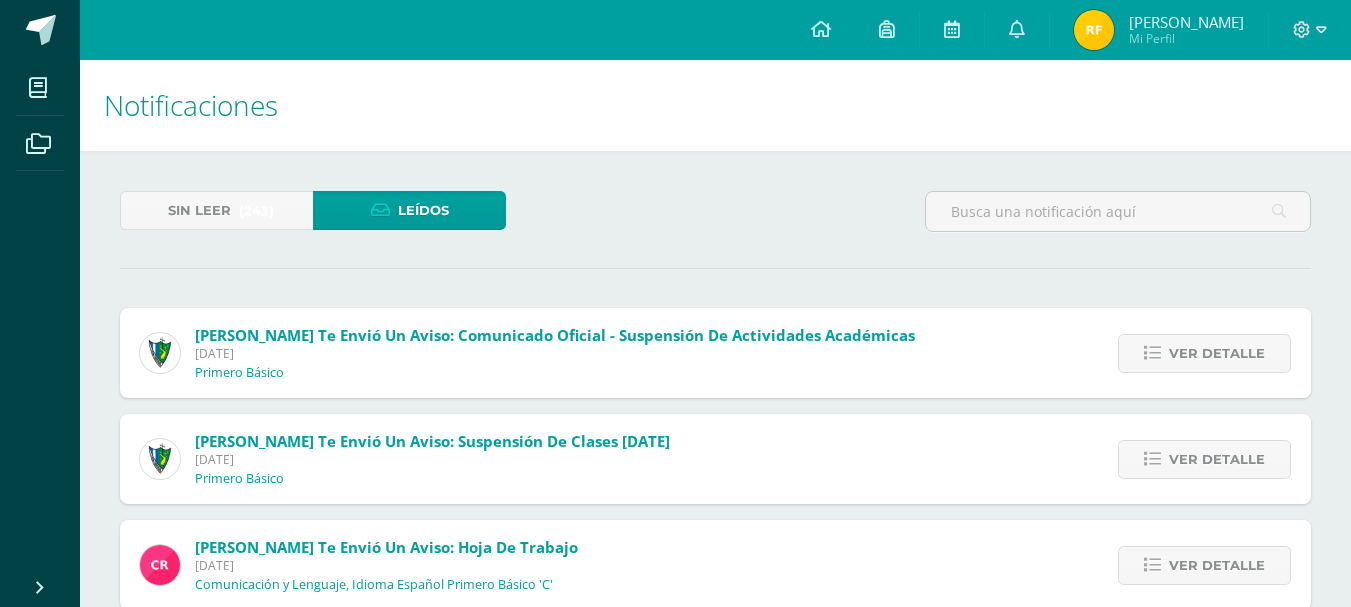 scroll, scrollTop: 0, scrollLeft: 0, axis: both 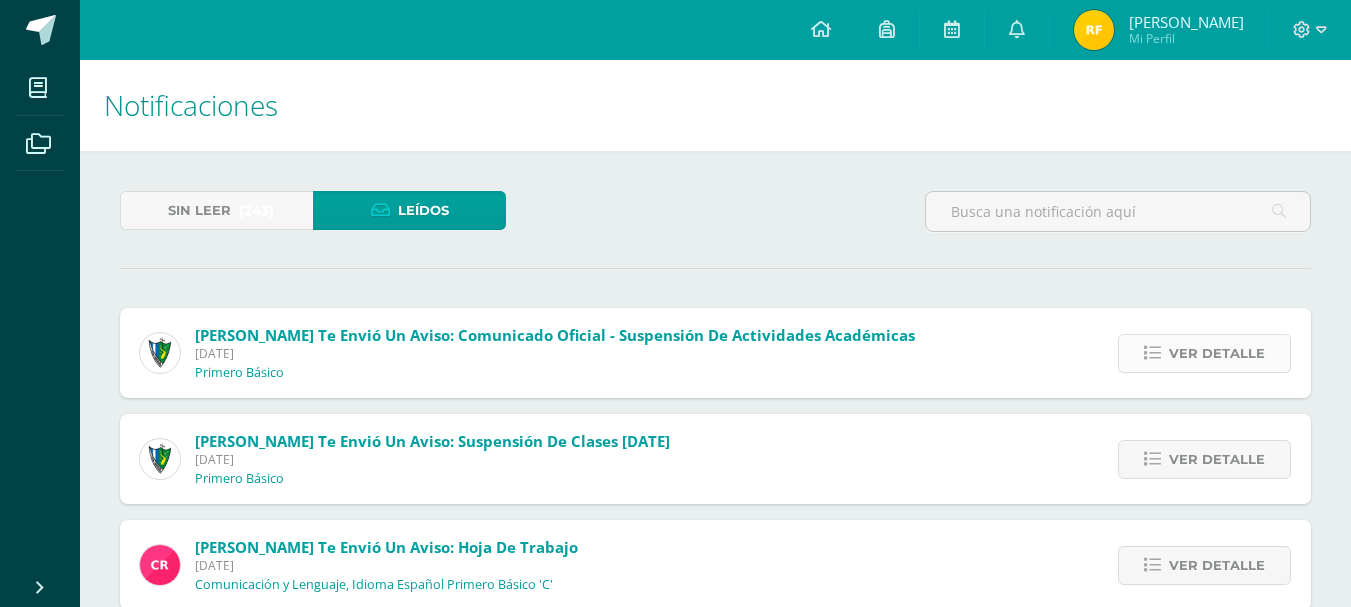 click at bounding box center (1152, 353) 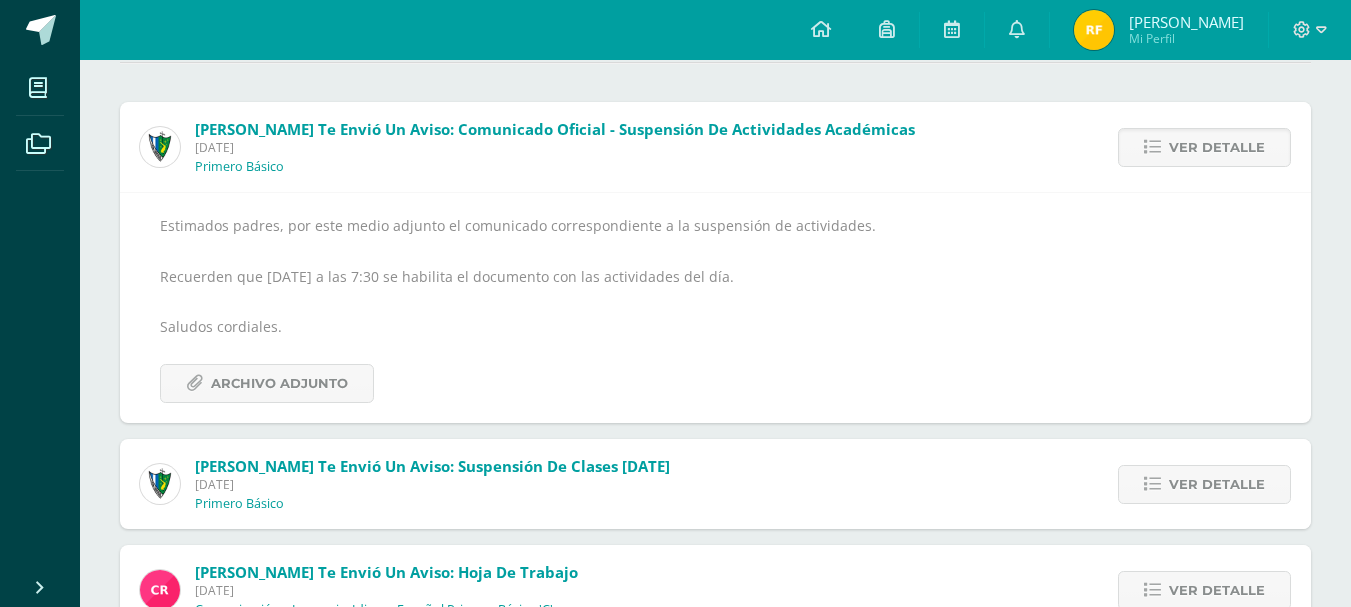 scroll, scrollTop: 200, scrollLeft: 0, axis: vertical 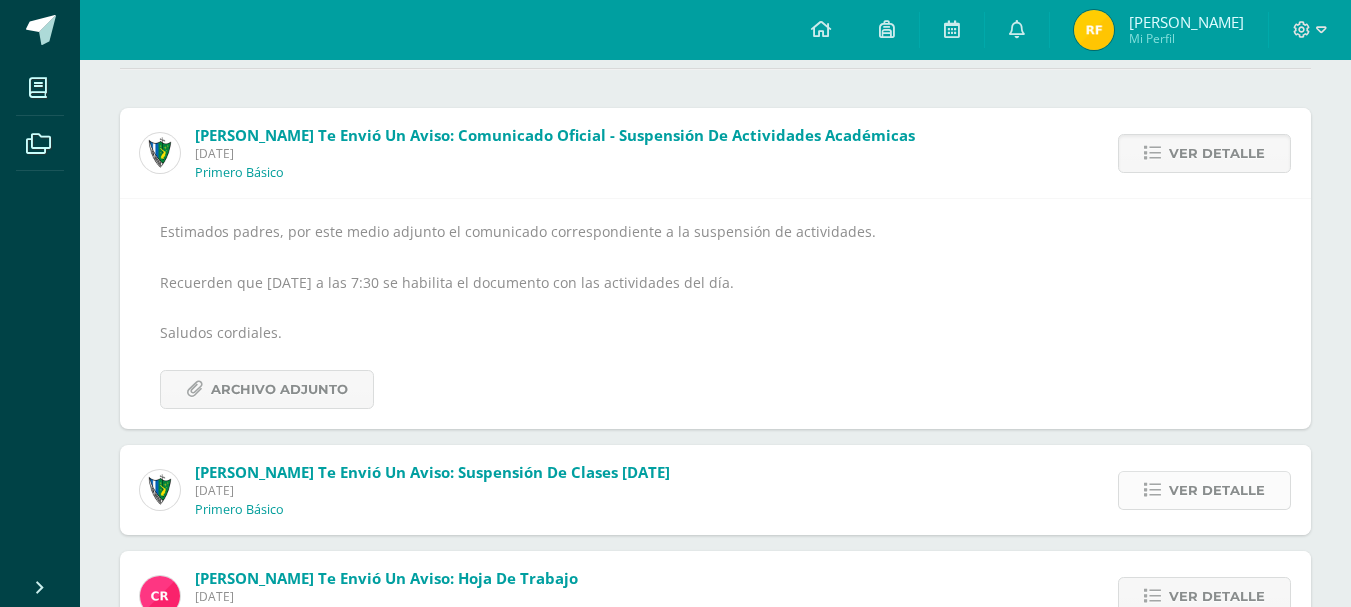 click on "Ver detalle" at bounding box center [1204, 490] 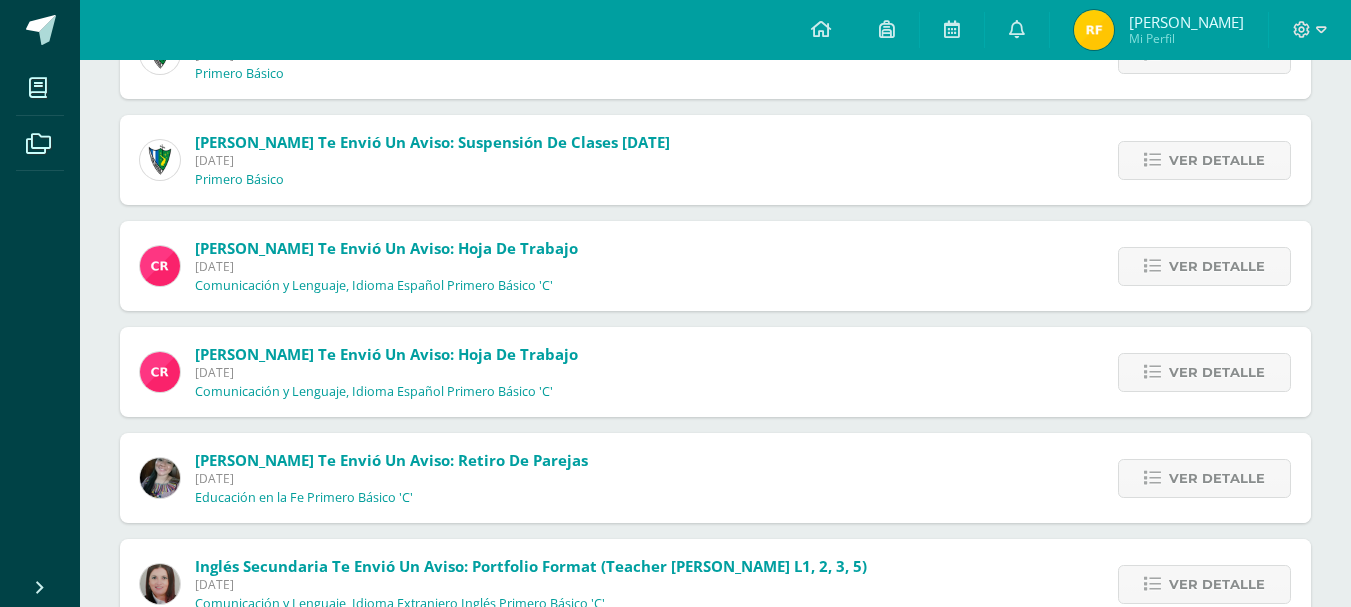 scroll, scrollTop: 300, scrollLeft: 0, axis: vertical 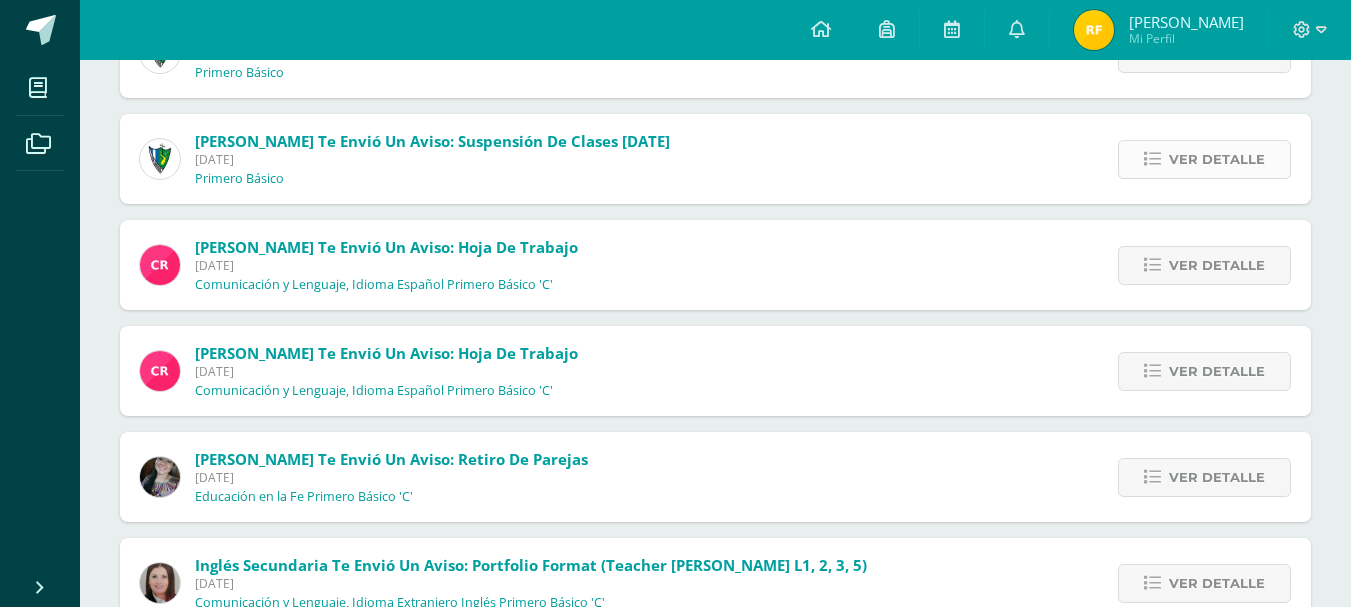 click on "Ver detalle" at bounding box center (1217, 159) 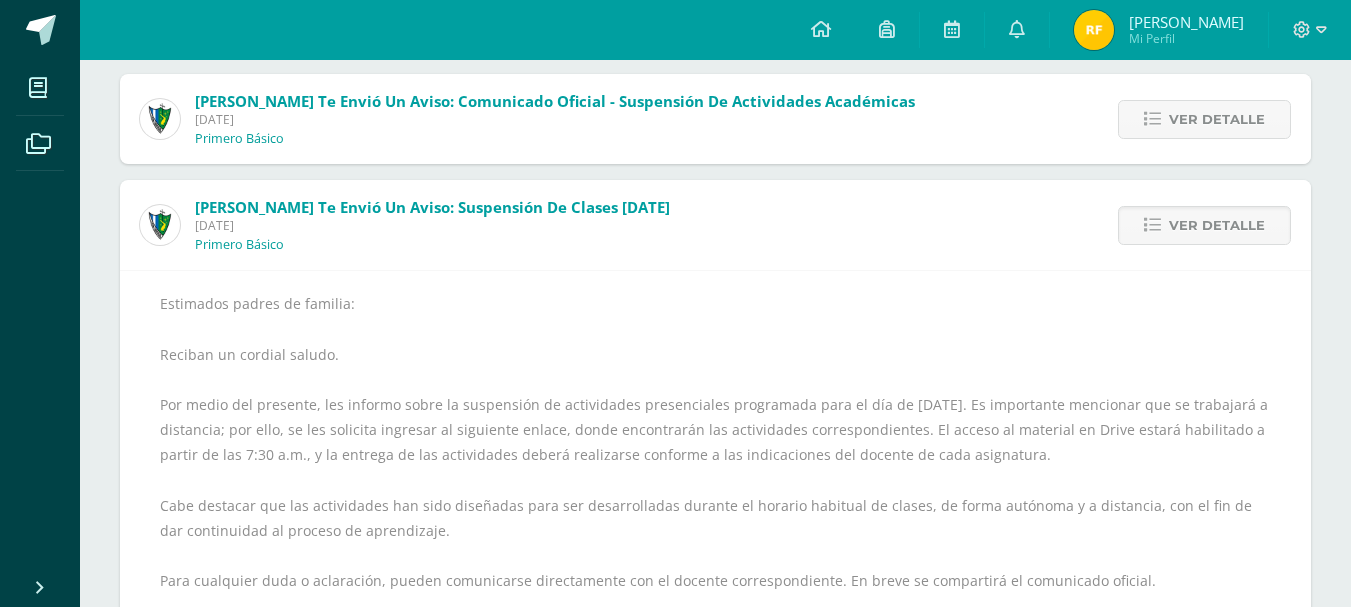 scroll, scrollTop: 0, scrollLeft: 0, axis: both 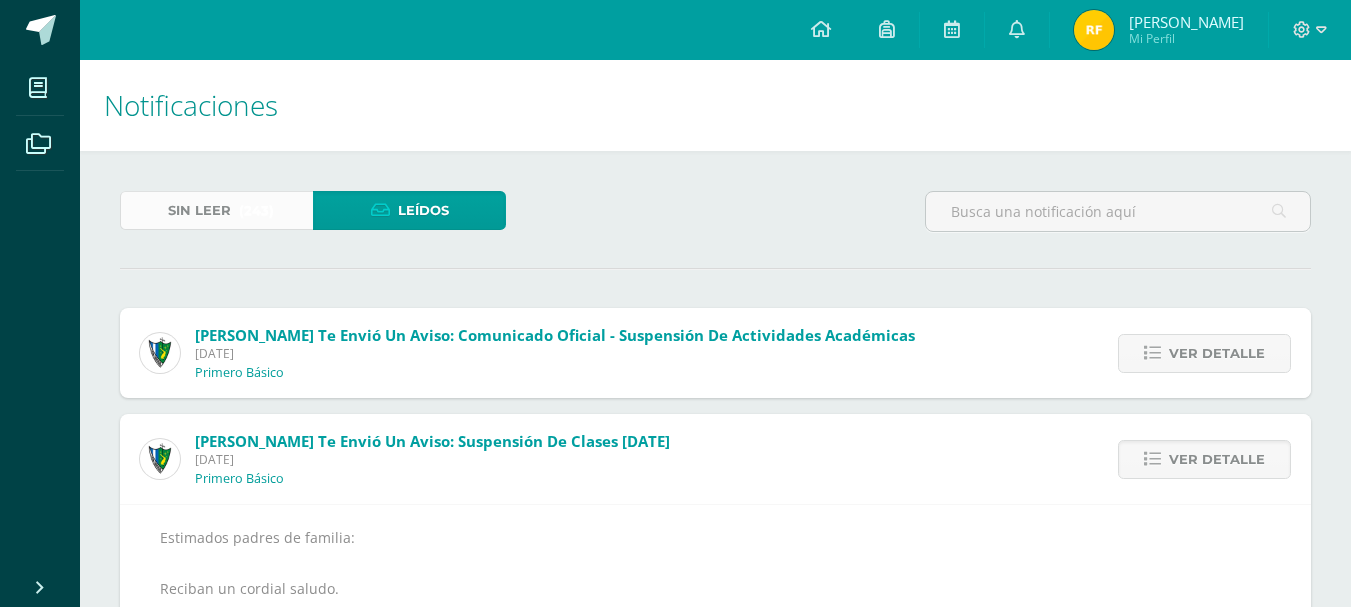 click on "Sin leer (243) Leídos" at bounding box center [313, 220] 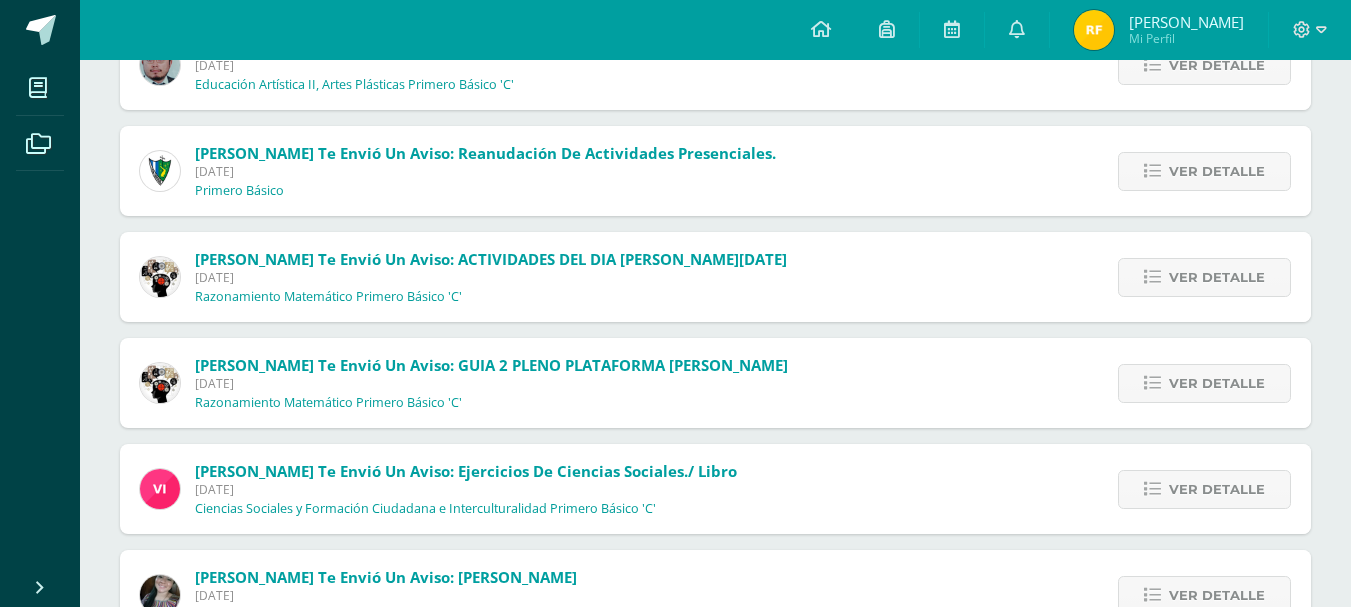 scroll, scrollTop: 0, scrollLeft: 0, axis: both 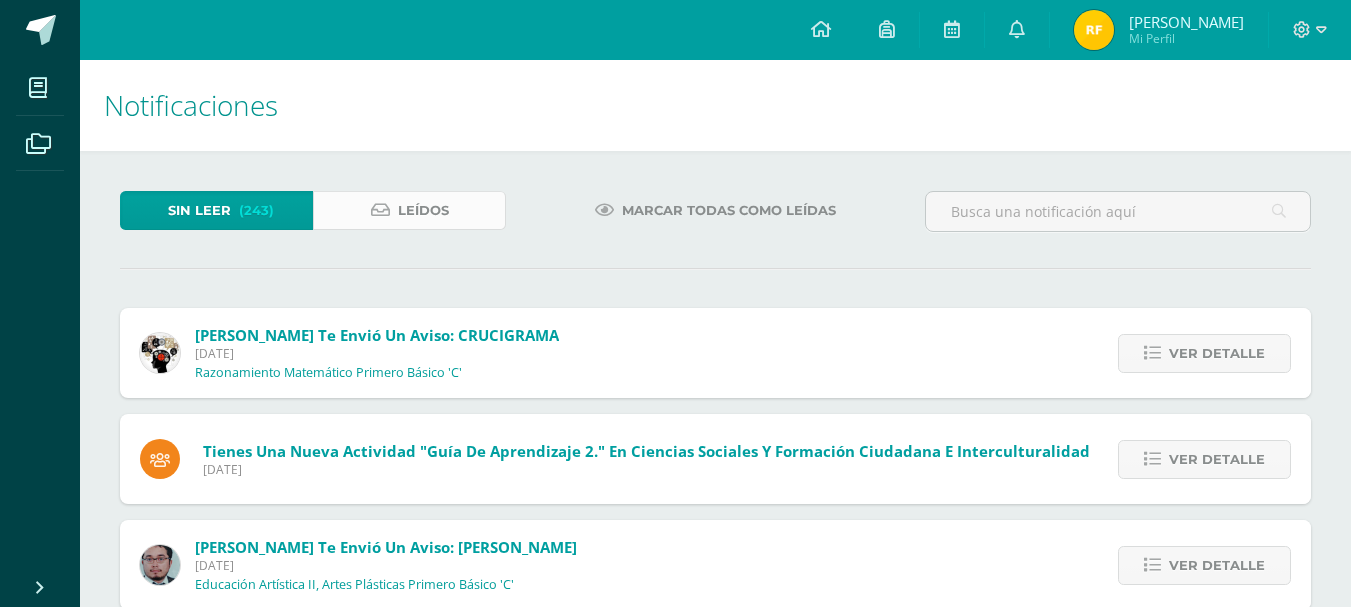 click on "Leídos" at bounding box center [409, 210] 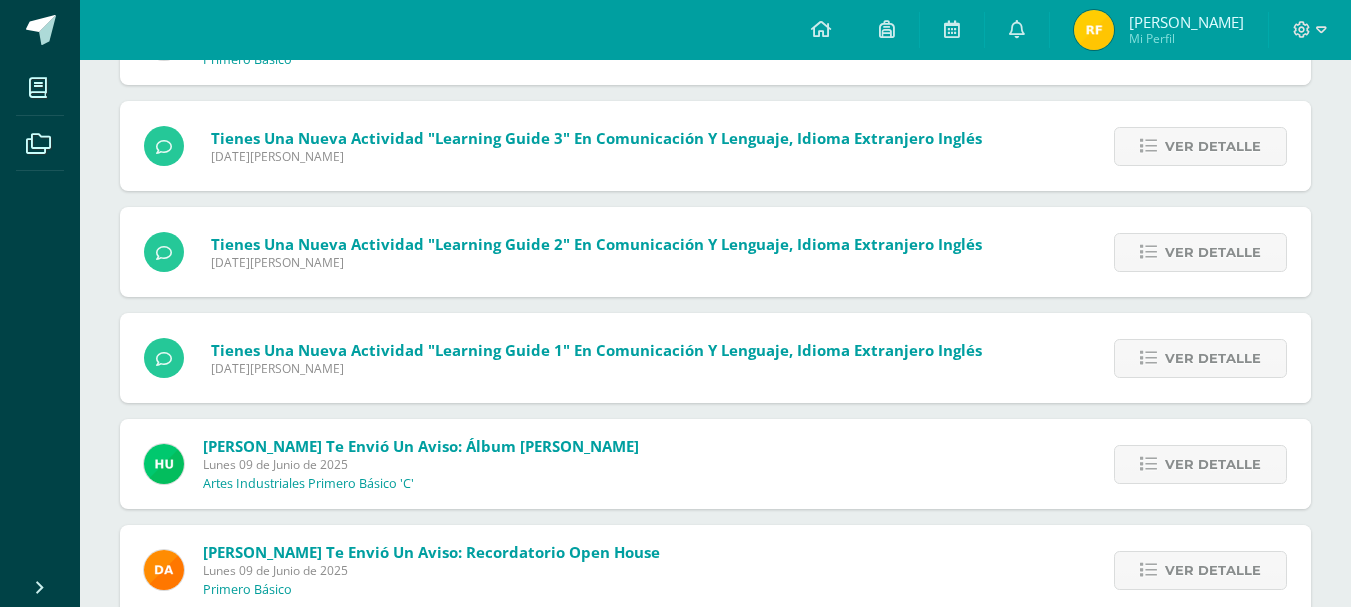 scroll, scrollTop: 5860, scrollLeft: 0, axis: vertical 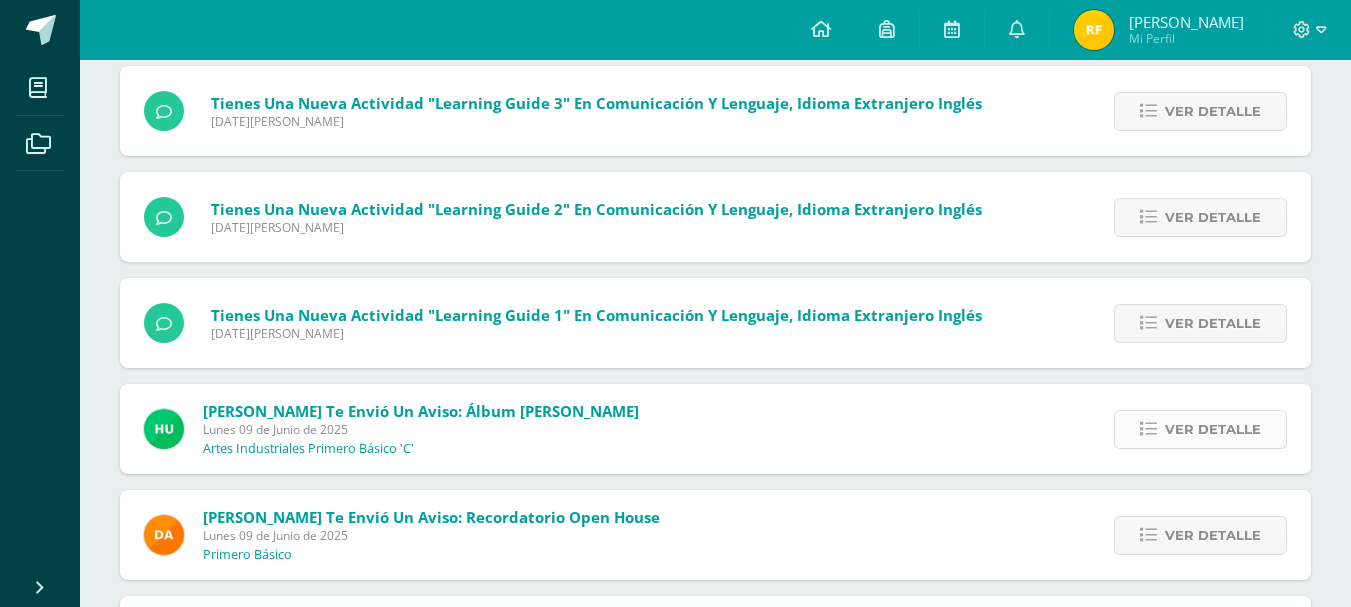 click on "Ver detalle" at bounding box center (1213, 429) 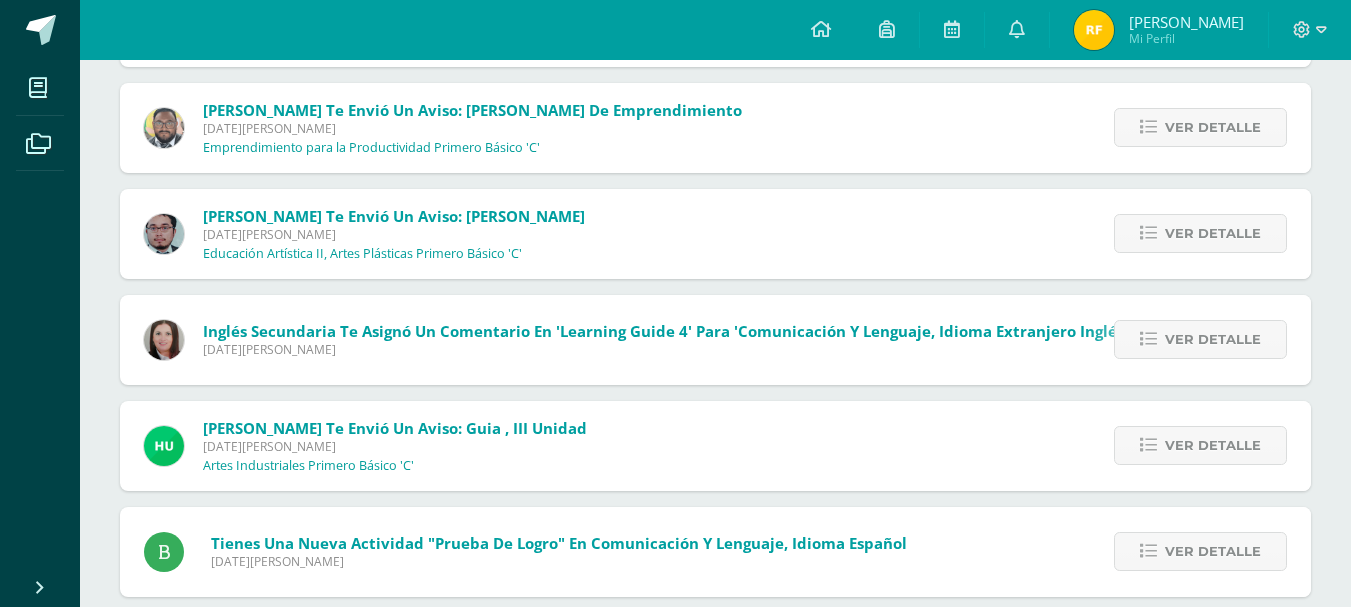 scroll, scrollTop: 8754, scrollLeft: 0, axis: vertical 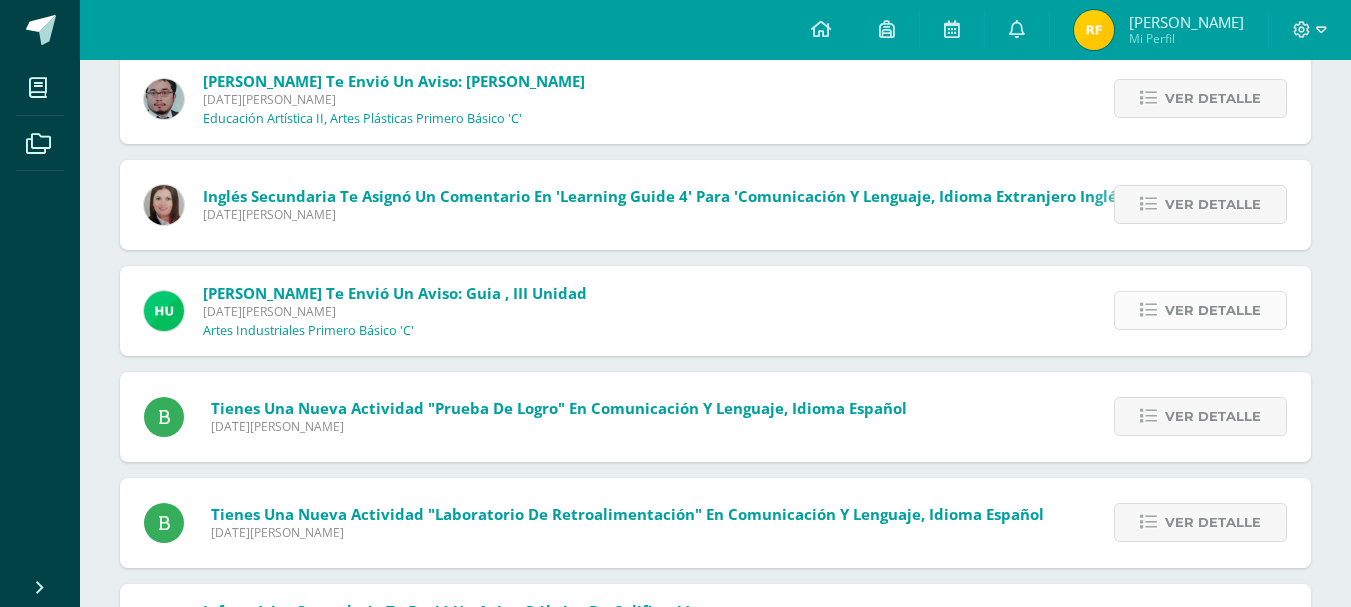 click on "Ver detalle" at bounding box center (1213, 310) 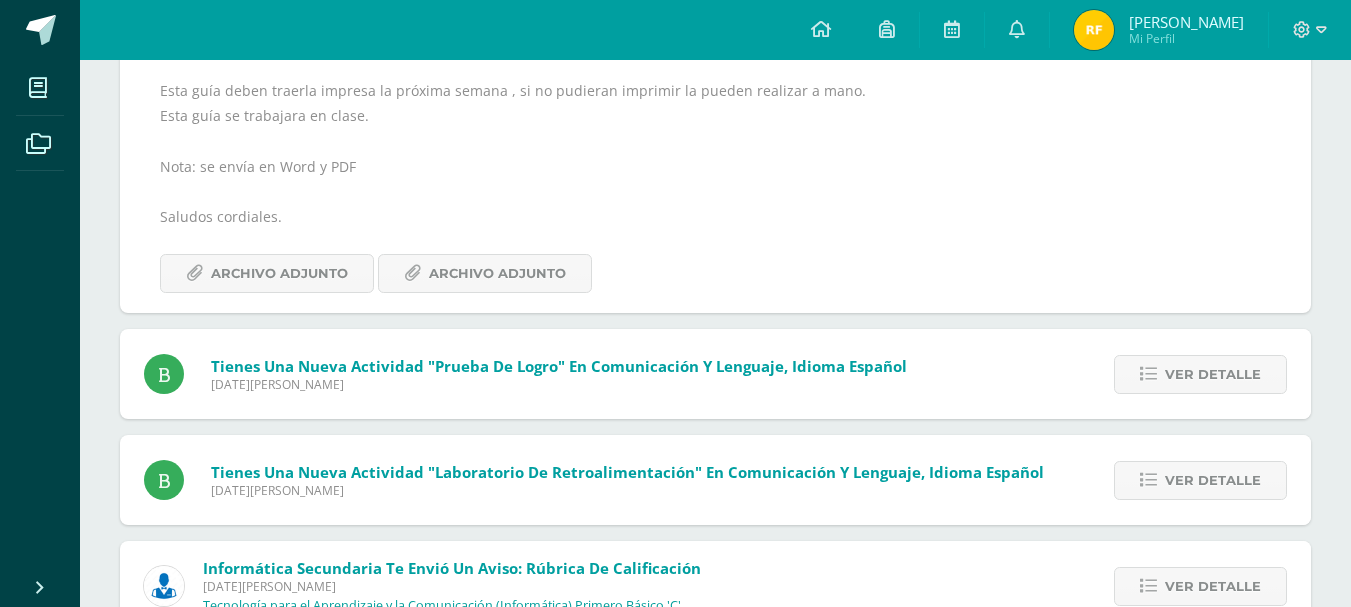 scroll, scrollTop: 8080, scrollLeft: 0, axis: vertical 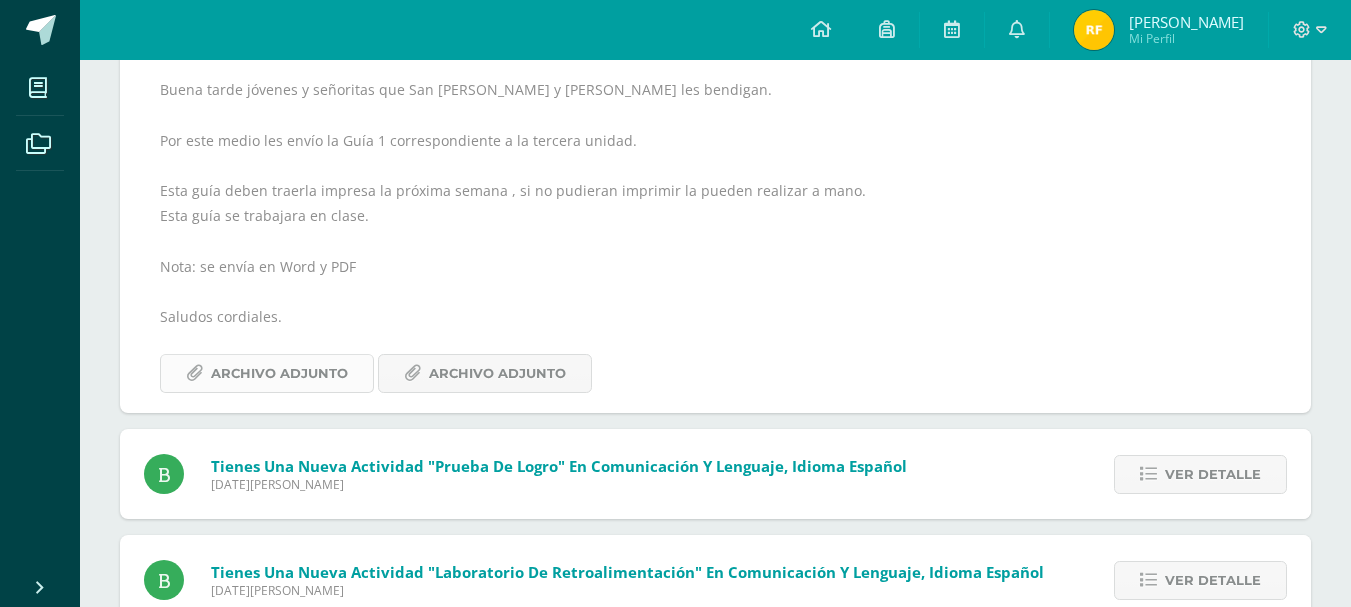 click on "Archivo Adjunto" at bounding box center (279, 373) 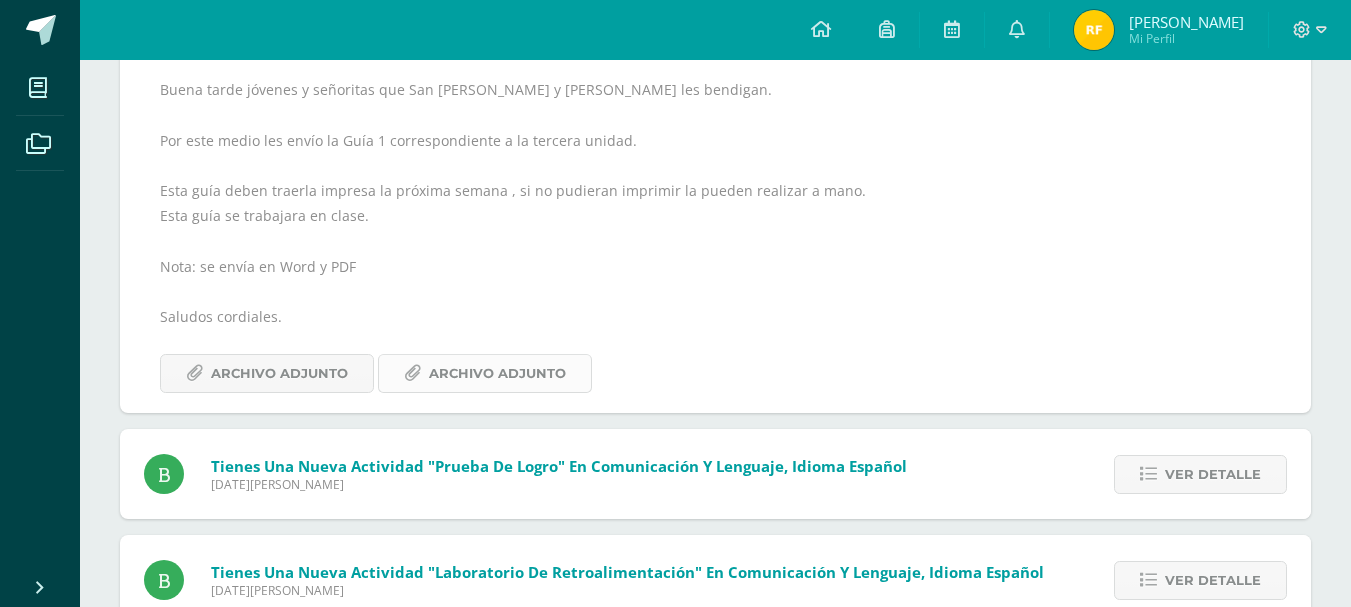click on "Archivo Adjunto" at bounding box center (497, 373) 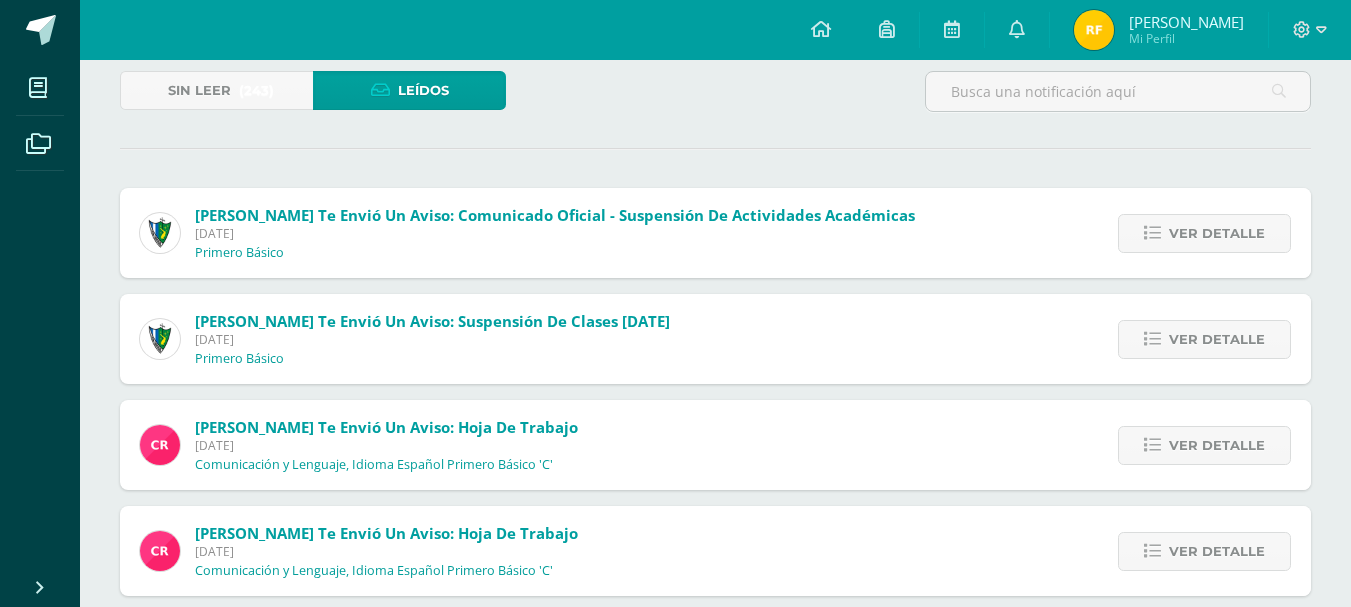 scroll, scrollTop: 300, scrollLeft: 0, axis: vertical 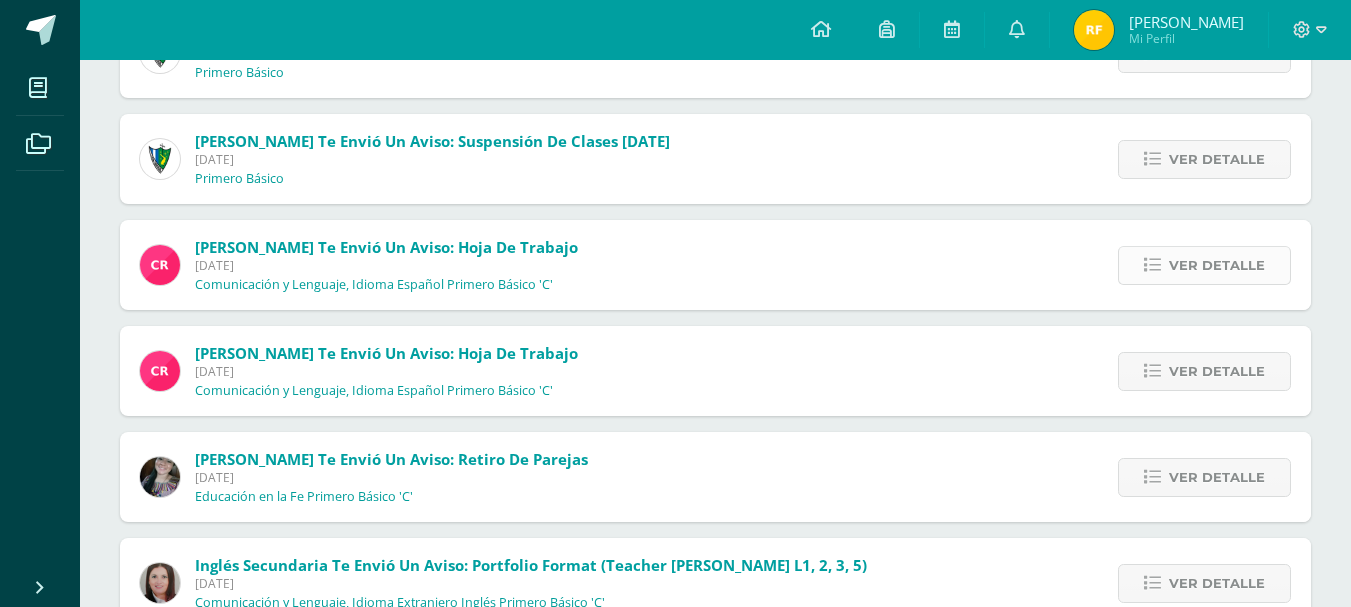 drag, startPoint x: 1209, startPoint y: 244, endPoint x: 1163, endPoint y: 252, distance: 46.69047 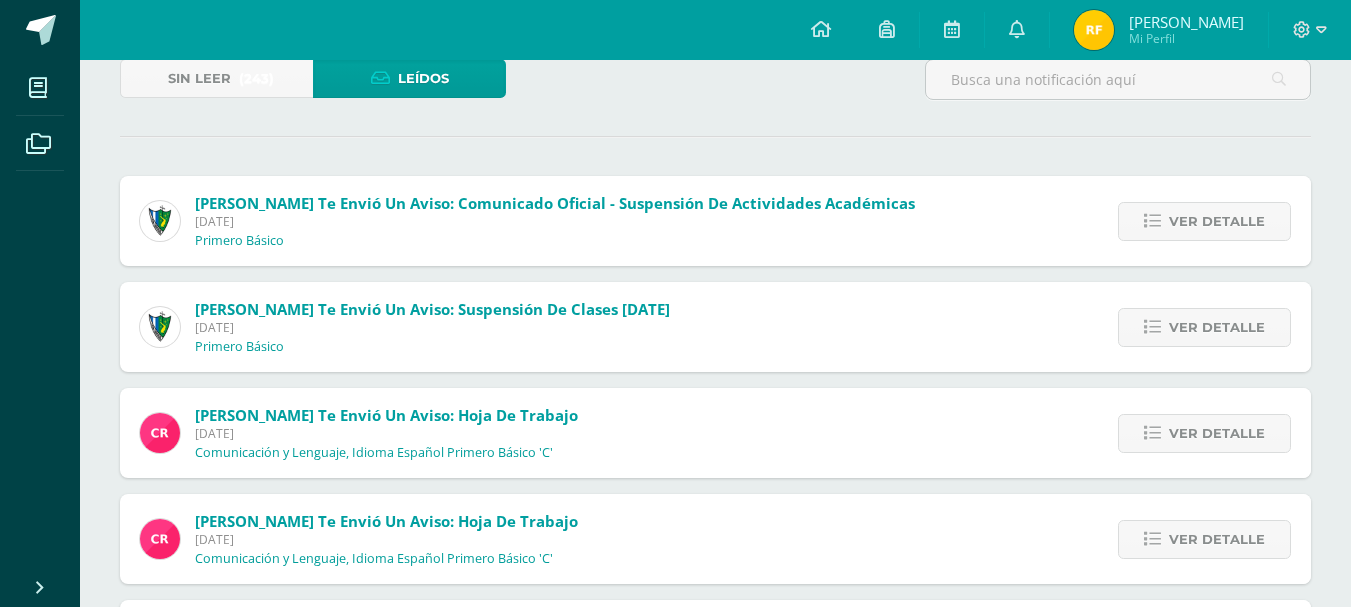 scroll, scrollTop: 100, scrollLeft: 0, axis: vertical 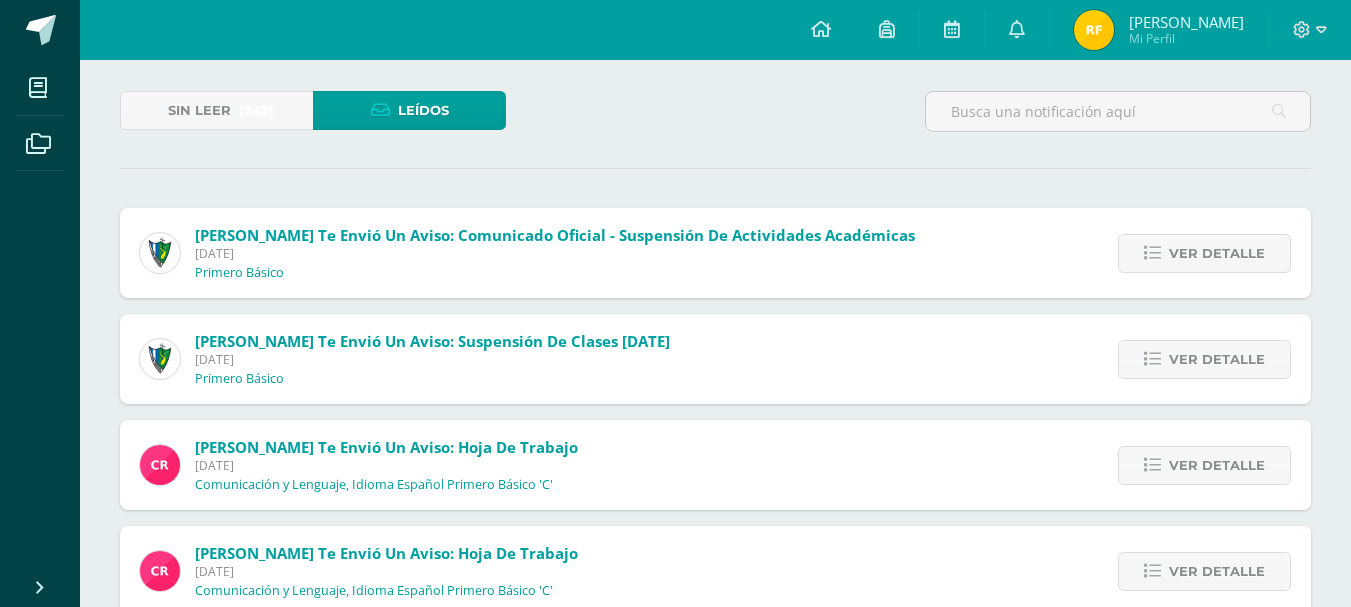 click on "Leídos" at bounding box center (409, 110) 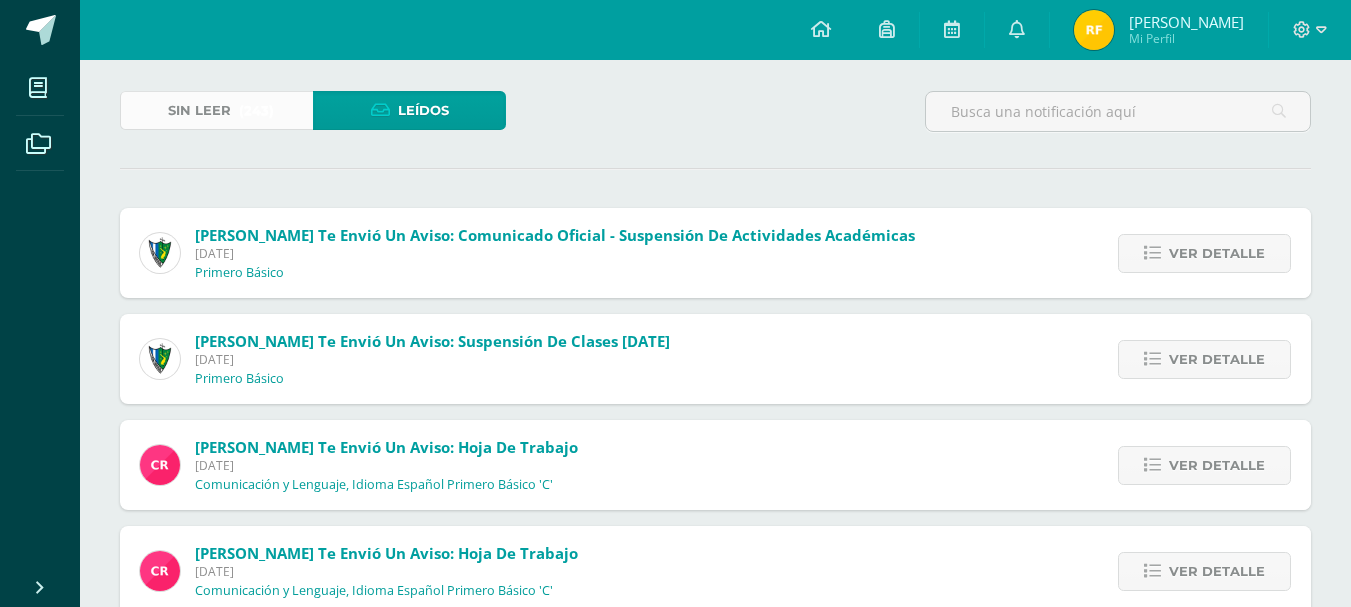 click on "(243)" at bounding box center [256, 110] 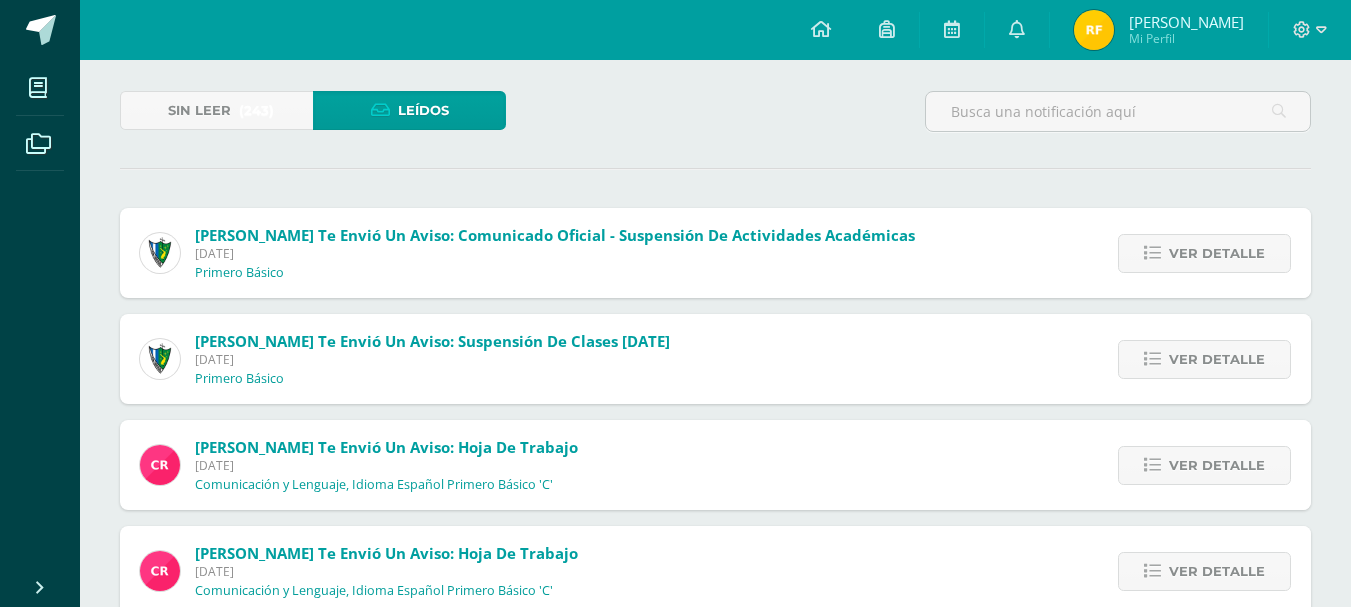 click on "Sin leer (243) Leídos" at bounding box center (715, 120) 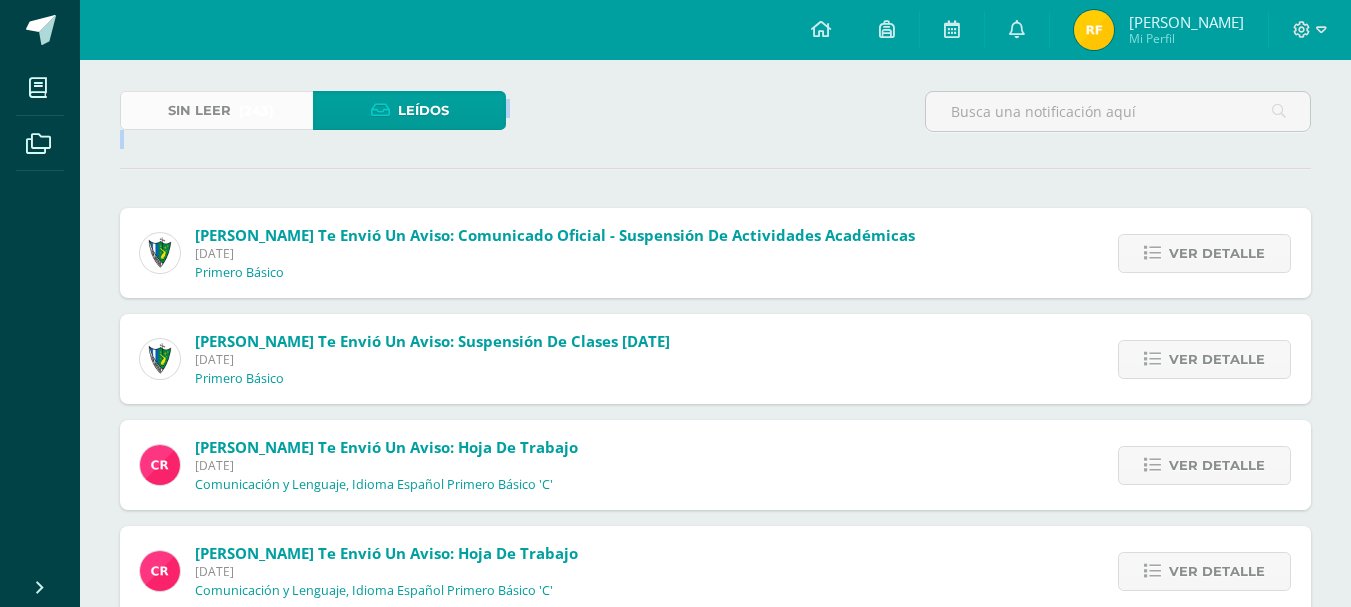 click on "(243)" at bounding box center [256, 110] 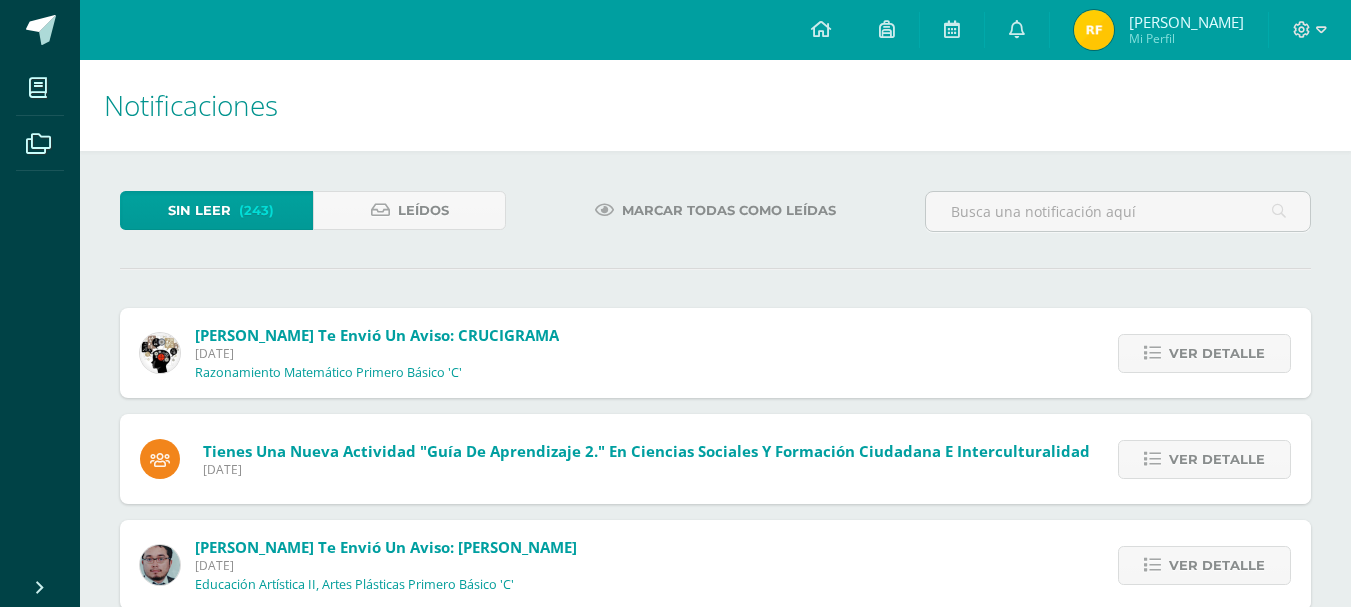 scroll, scrollTop: 0, scrollLeft: 0, axis: both 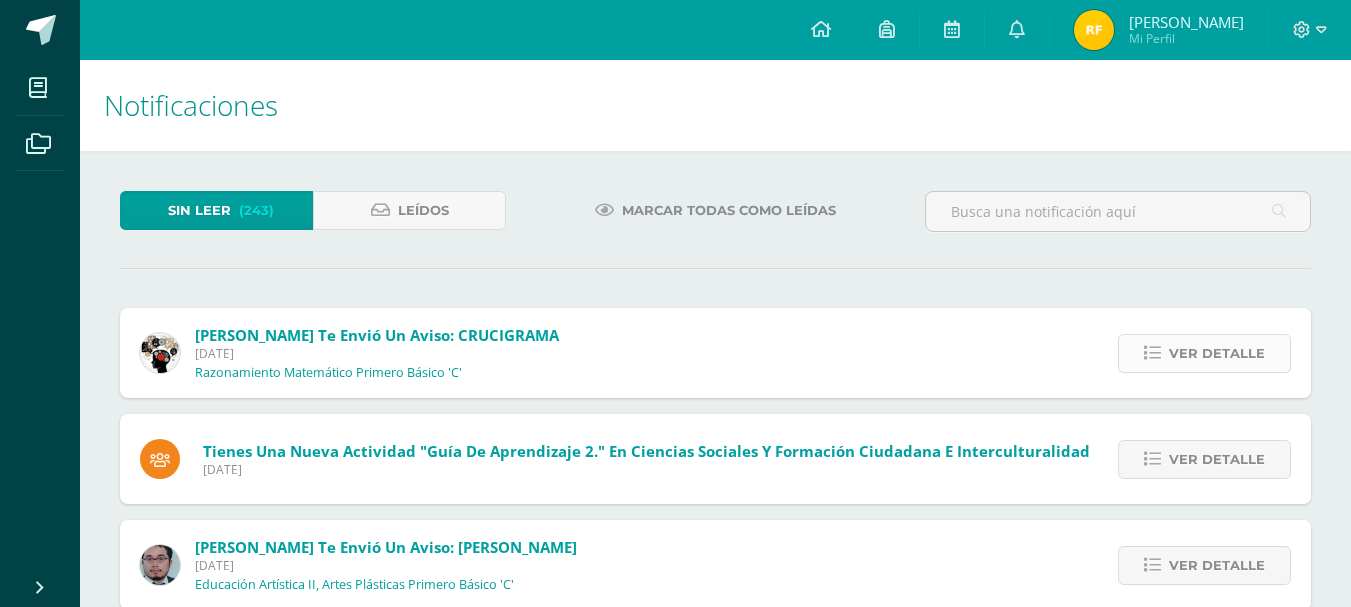 click on "Ver detalle" at bounding box center [1217, 353] 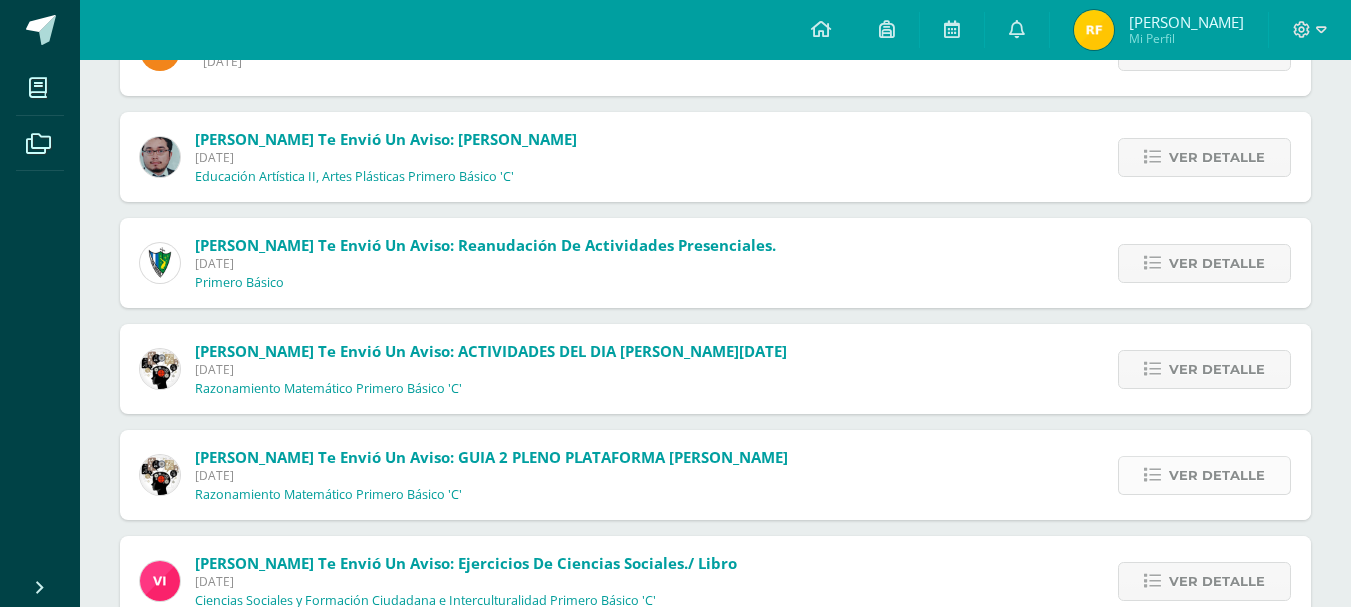scroll, scrollTop: 600, scrollLeft: 0, axis: vertical 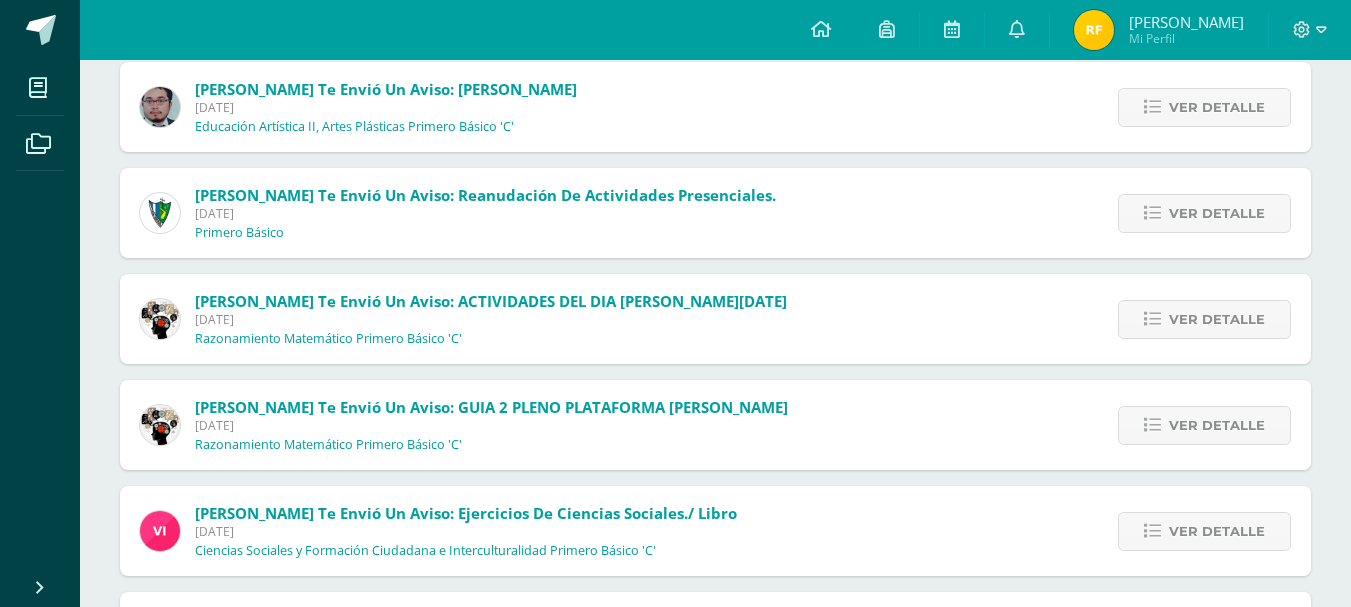 click on "Ver detalle" at bounding box center (1199, 319) 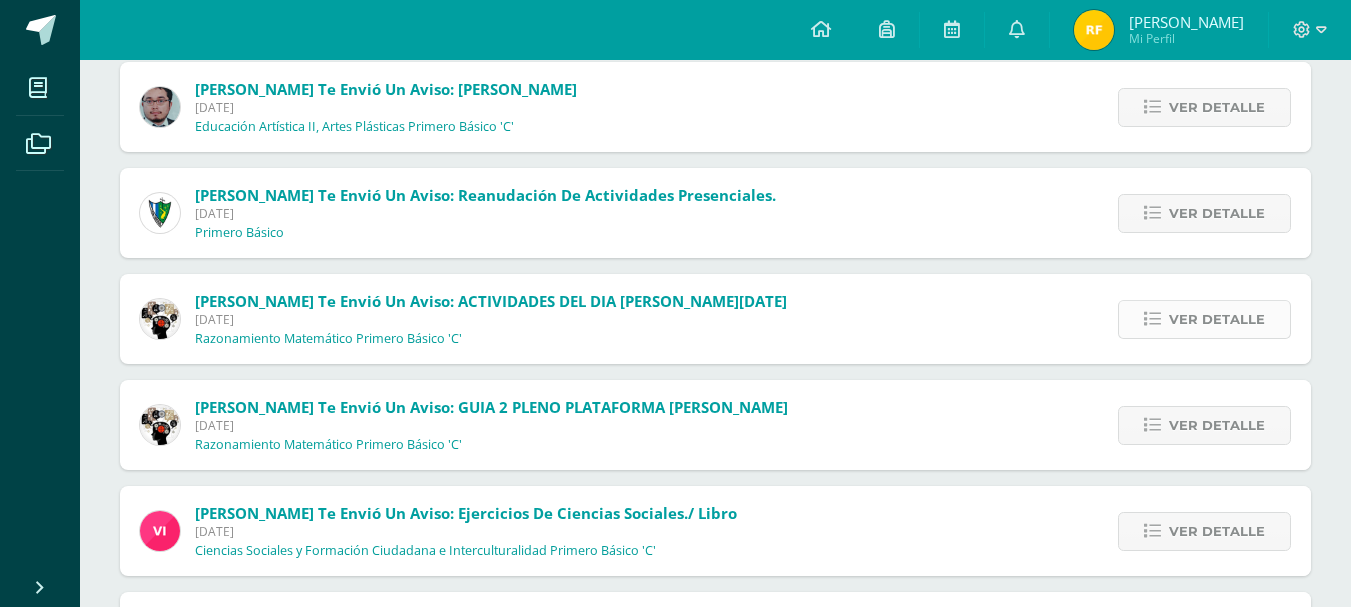 click on "Ver detalle" at bounding box center [1204, 319] 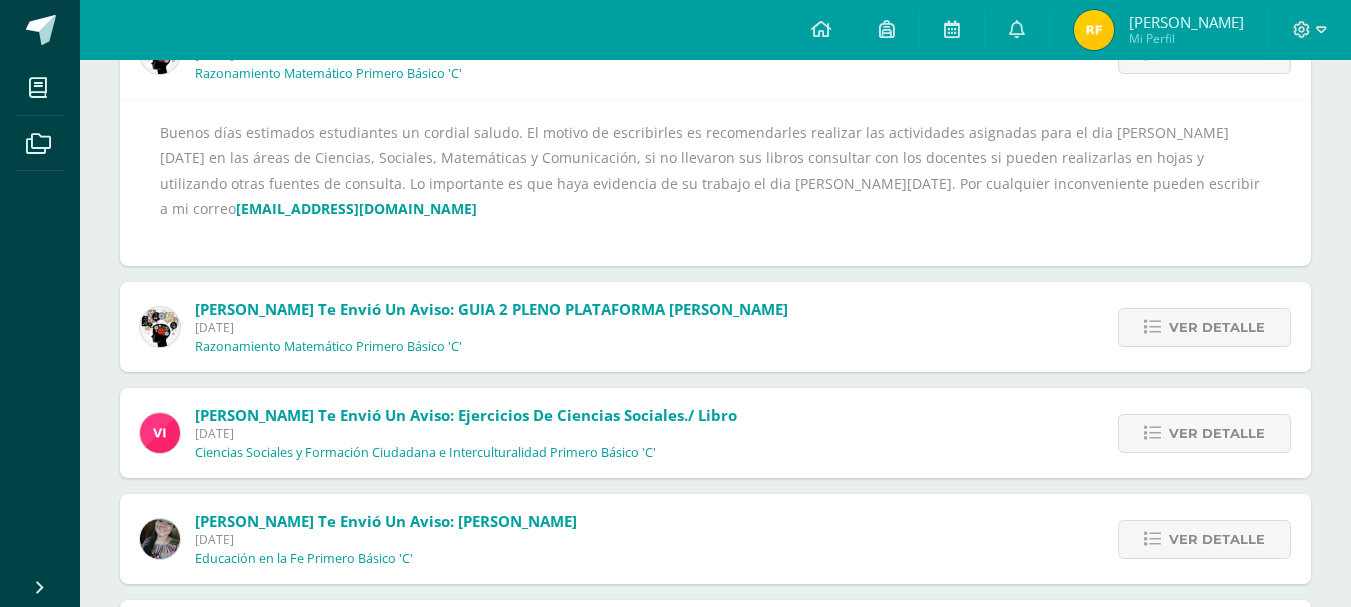 scroll, scrollTop: 652, scrollLeft: 0, axis: vertical 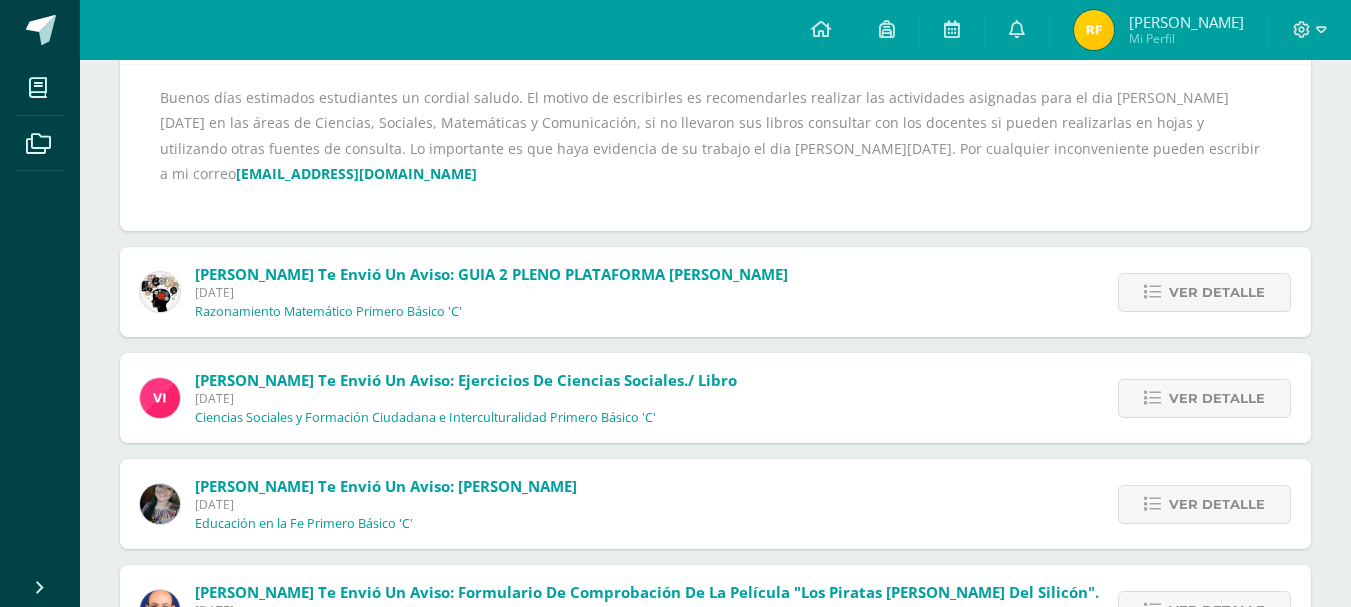 click on "Ver detalle" at bounding box center [1199, 292] 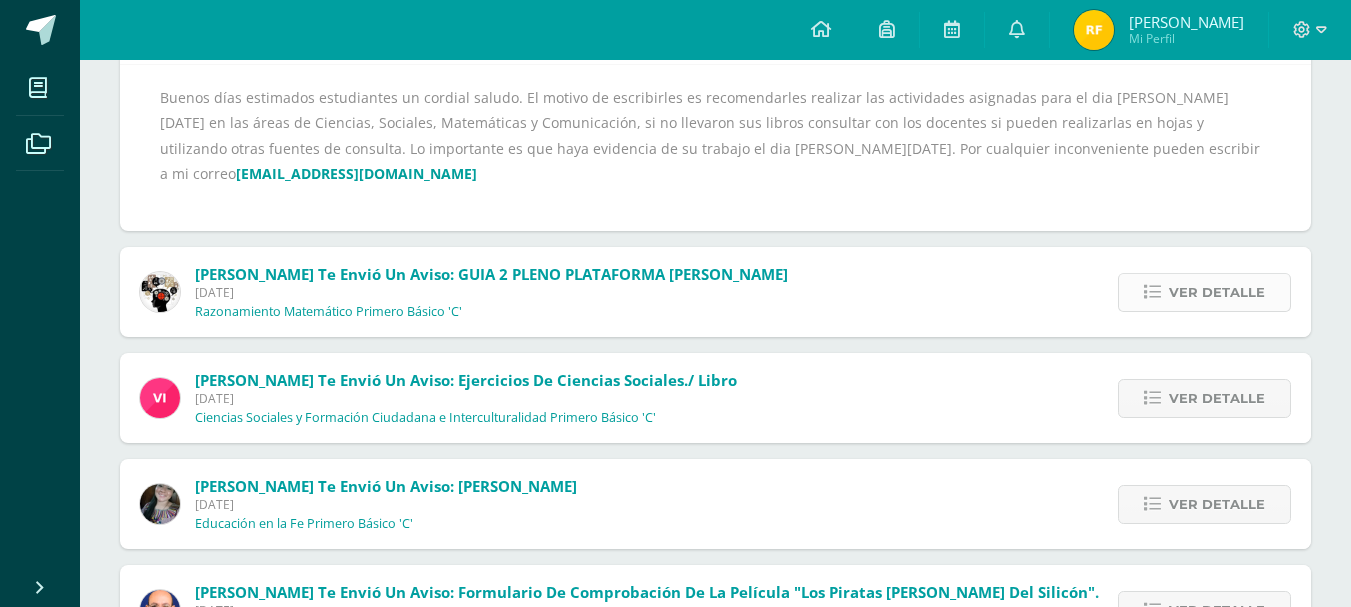 click on "Ver detalle" at bounding box center [1217, 292] 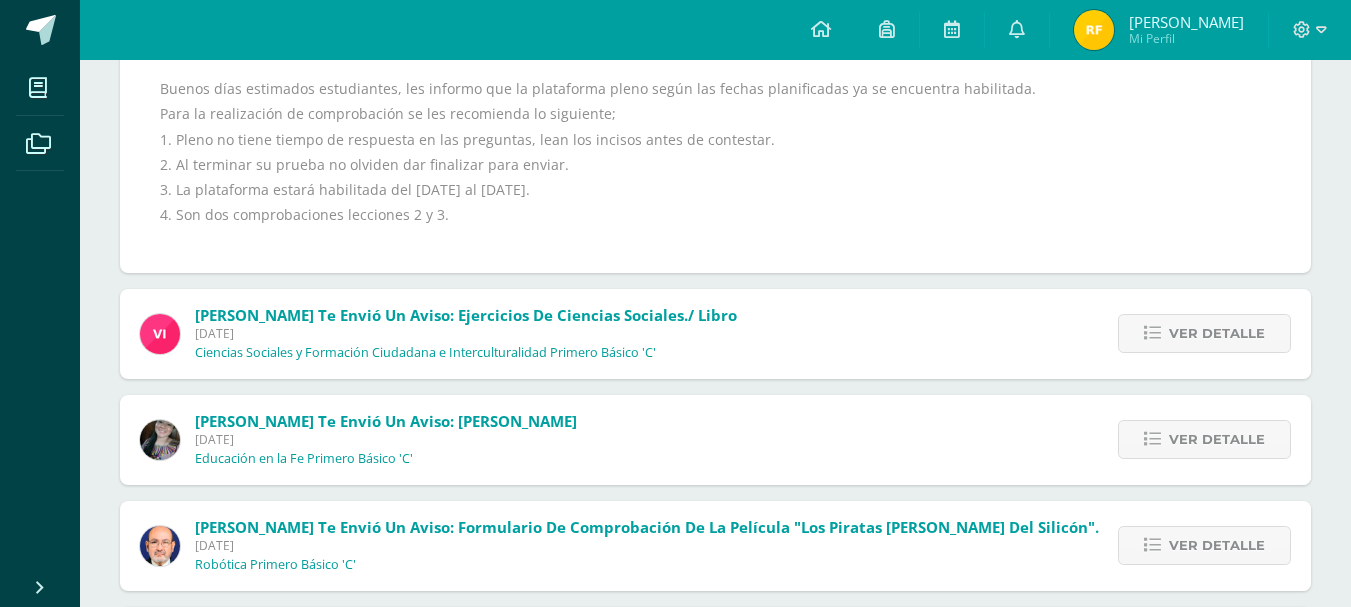 scroll, scrollTop: 662, scrollLeft: 0, axis: vertical 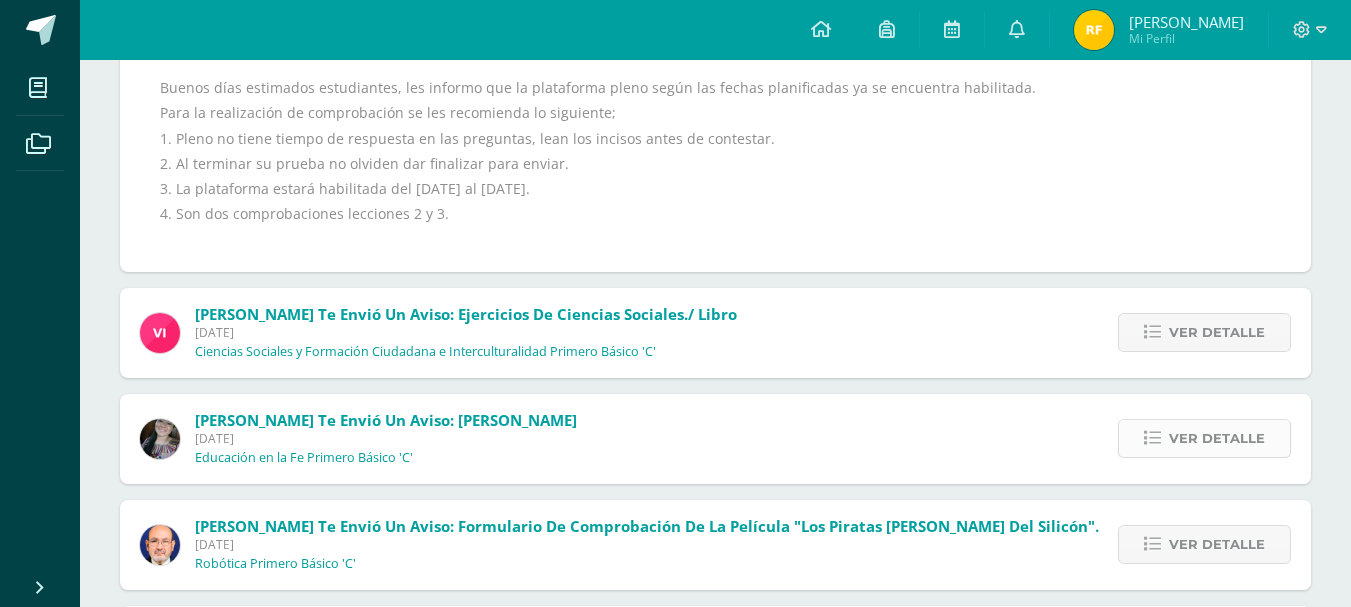 click on "Ver detalle" at bounding box center (1217, 438) 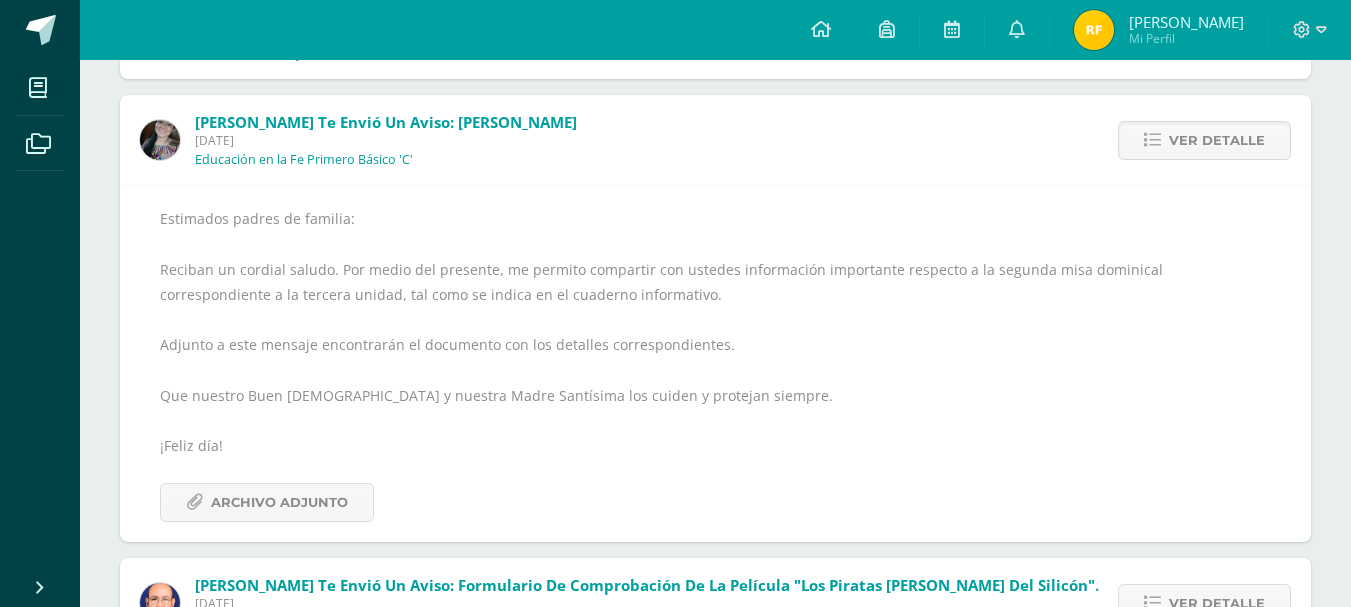 scroll, scrollTop: 672, scrollLeft: 0, axis: vertical 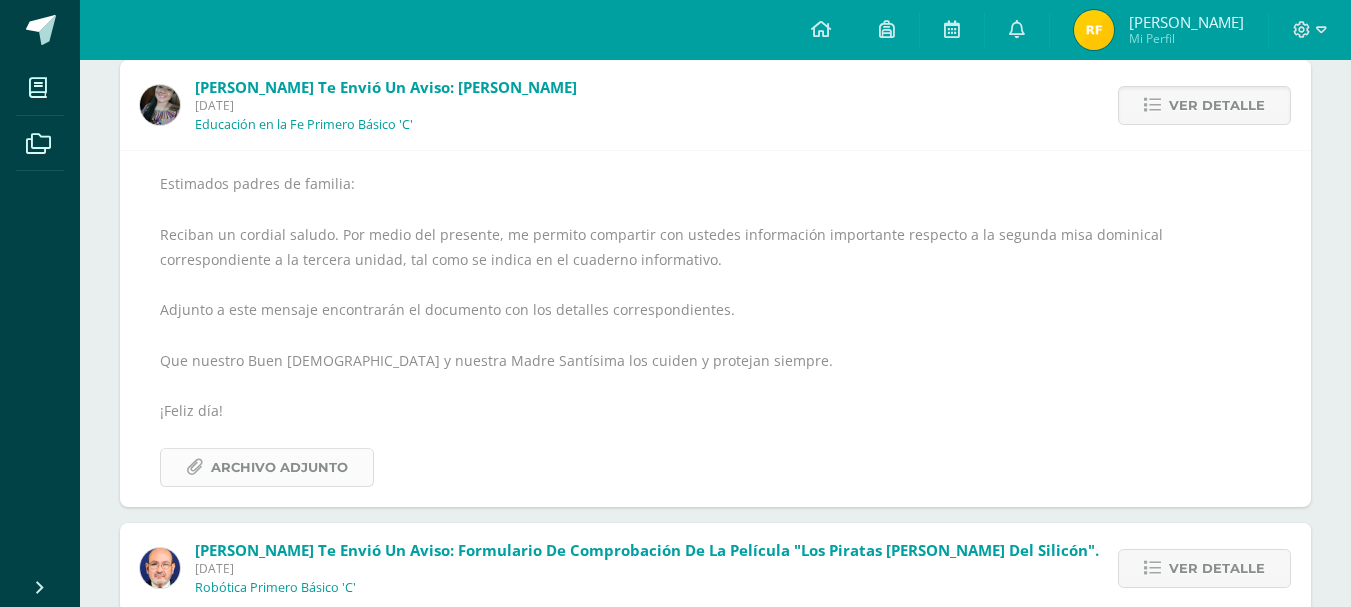 click on "Archivo Adjunto" at bounding box center (267, 467) 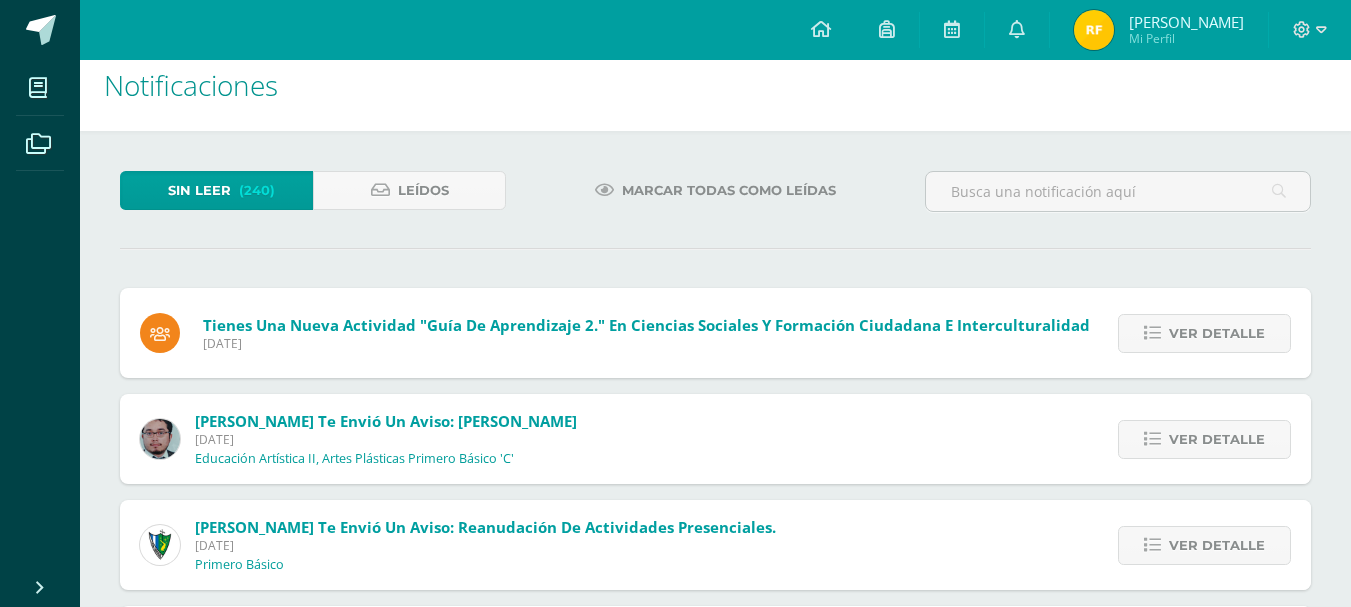 scroll, scrollTop: 0, scrollLeft: 0, axis: both 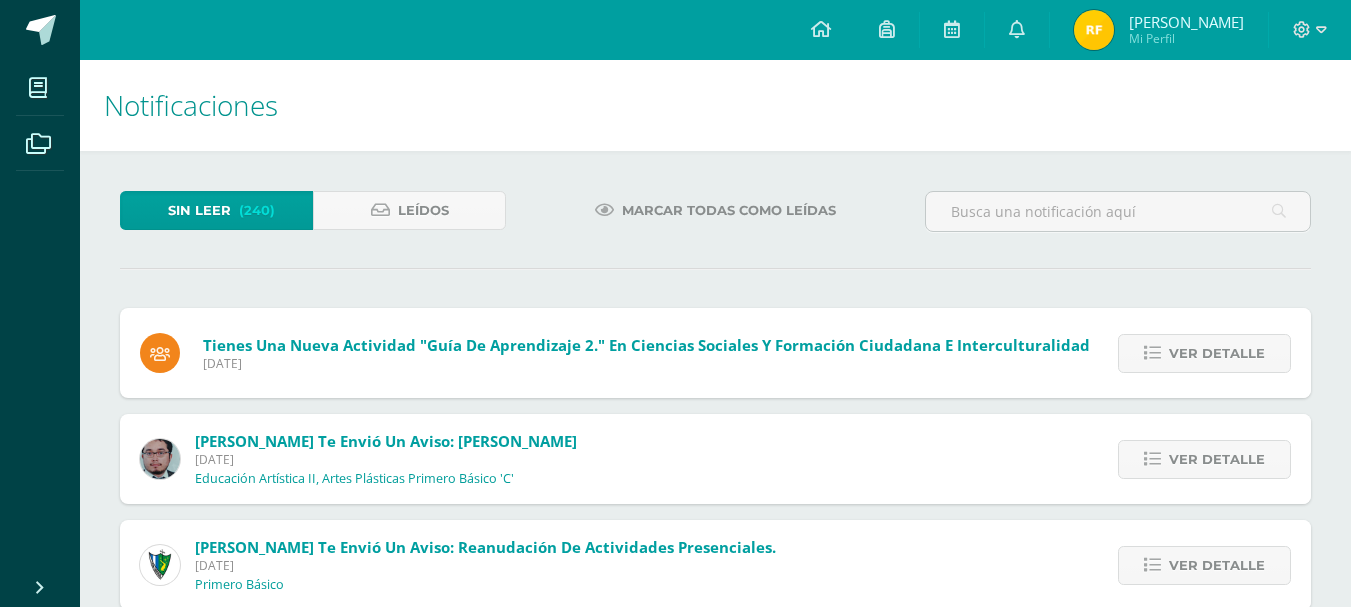 click on "Sin leer (240) Leídos" at bounding box center (313, 220) 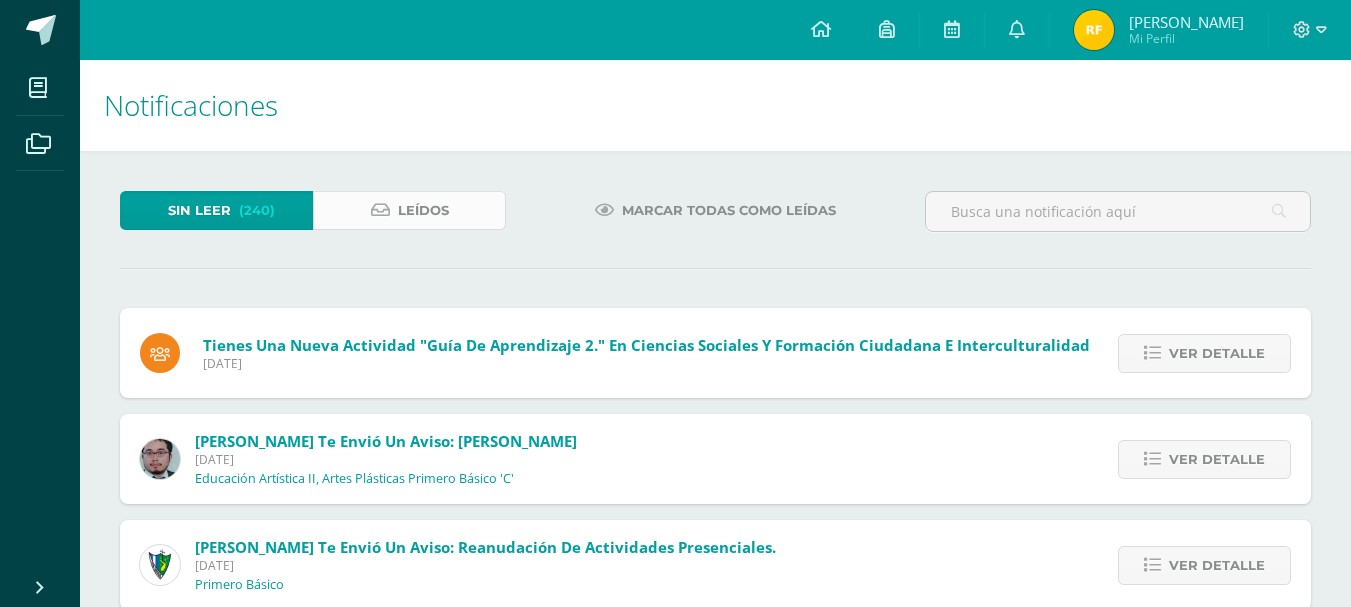 click on "Leídos" at bounding box center [409, 210] 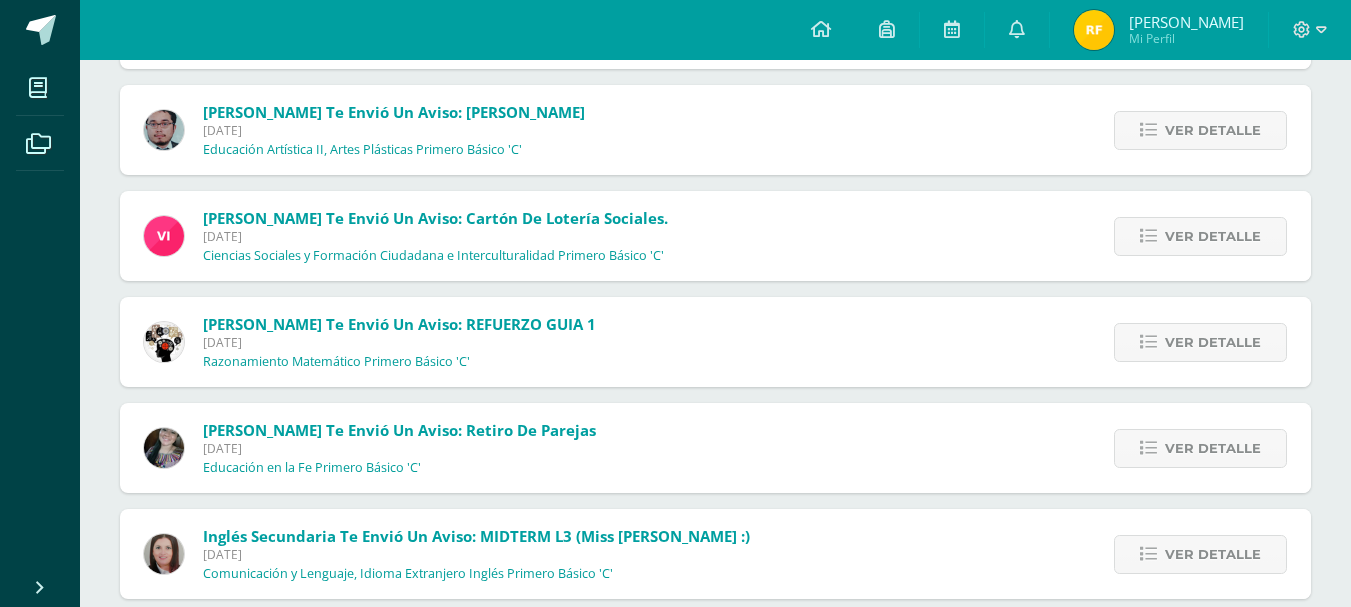 scroll, scrollTop: 1880, scrollLeft: 0, axis: vertical 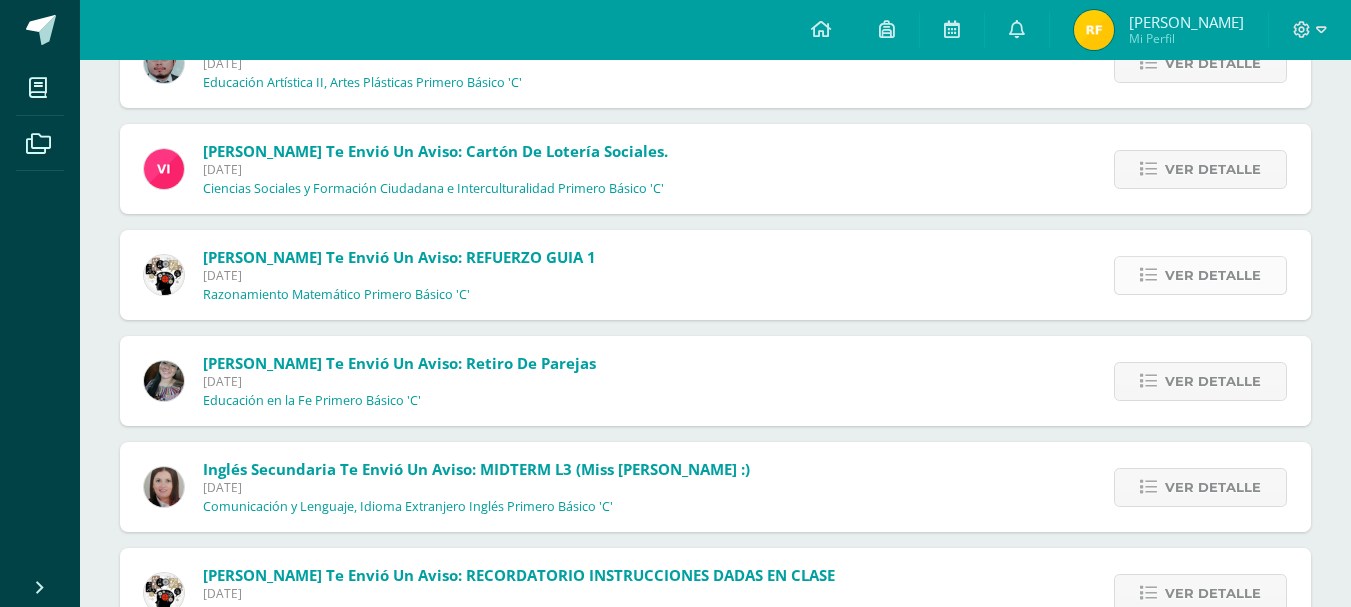 click on "Ver detalle" at bounding box center (1213, 275) 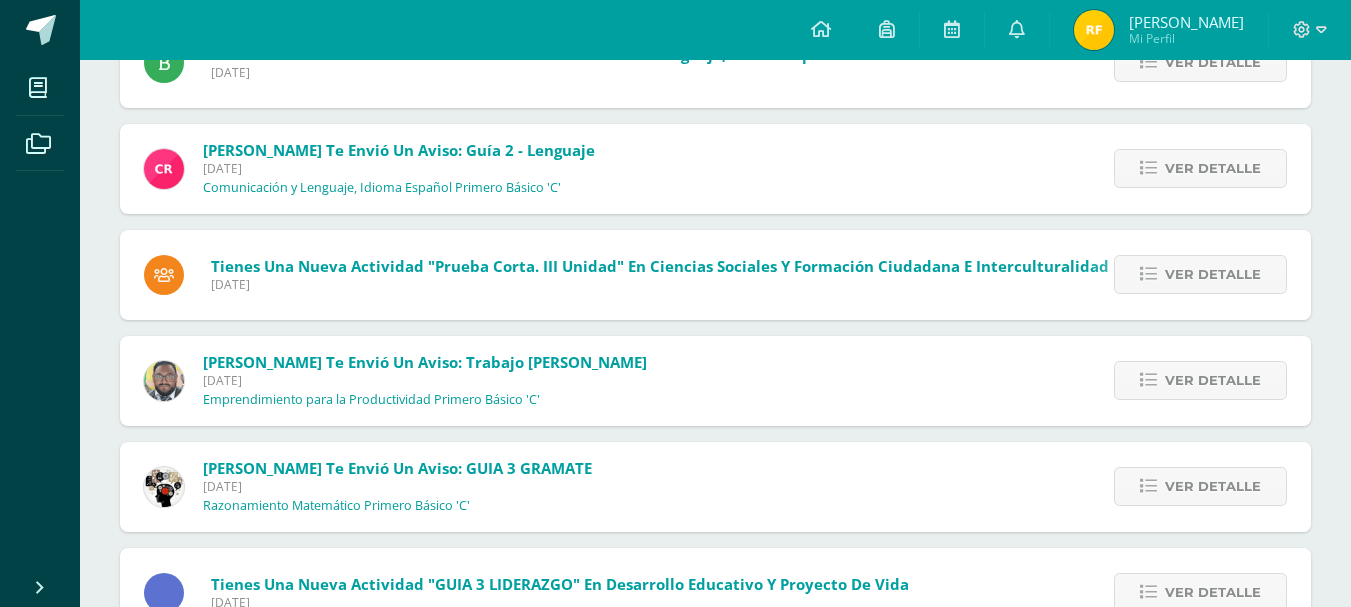 scroll, scrollTop: 3080, scrollLeft: 0, axis: vertical 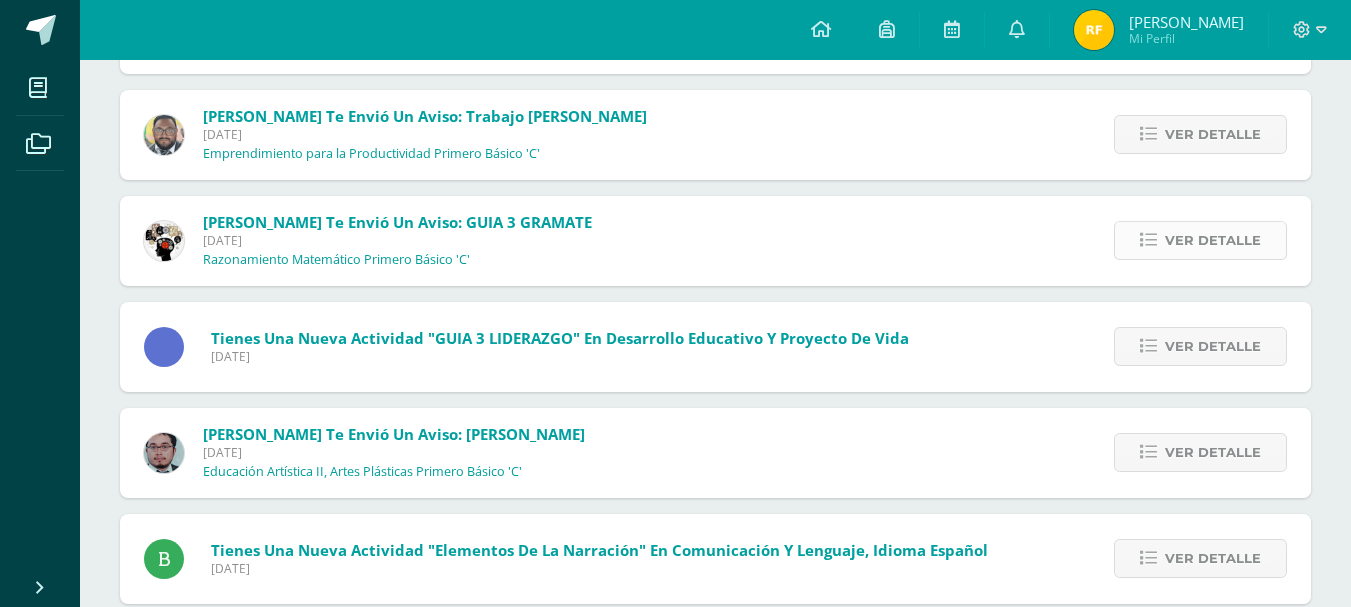 click on "Ver detalle" at bounding box center (1213, 240) 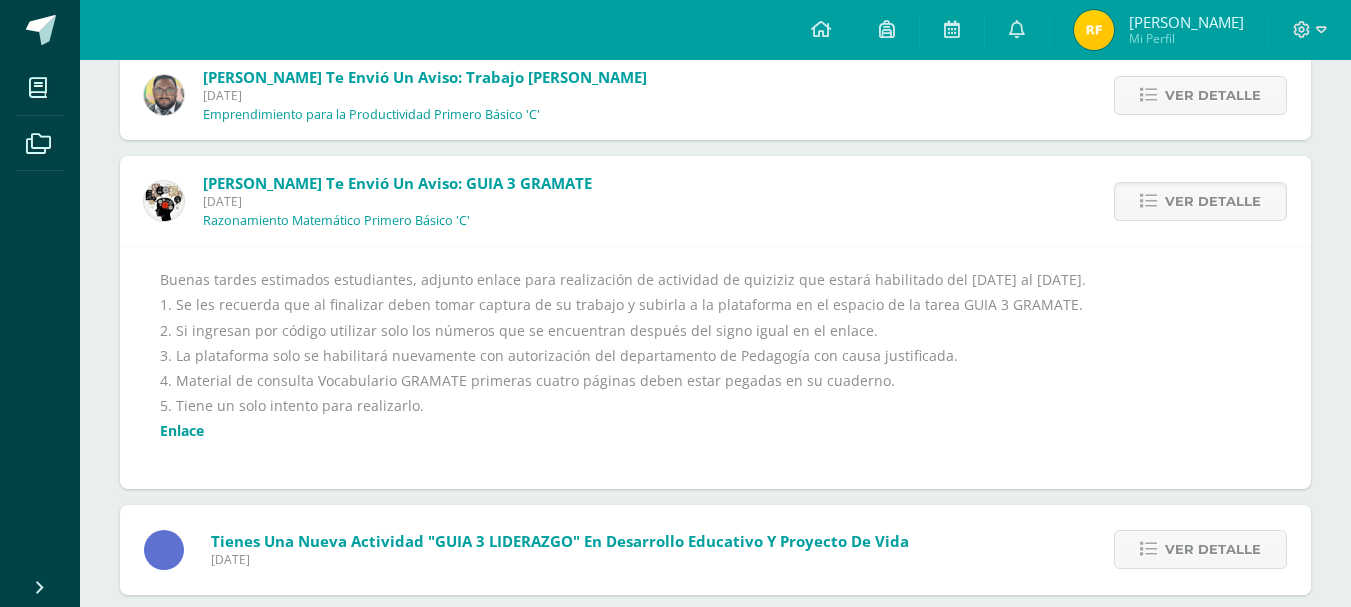 scroll, scrollTop: 2763, scrollLeft: 0, axis: vertical 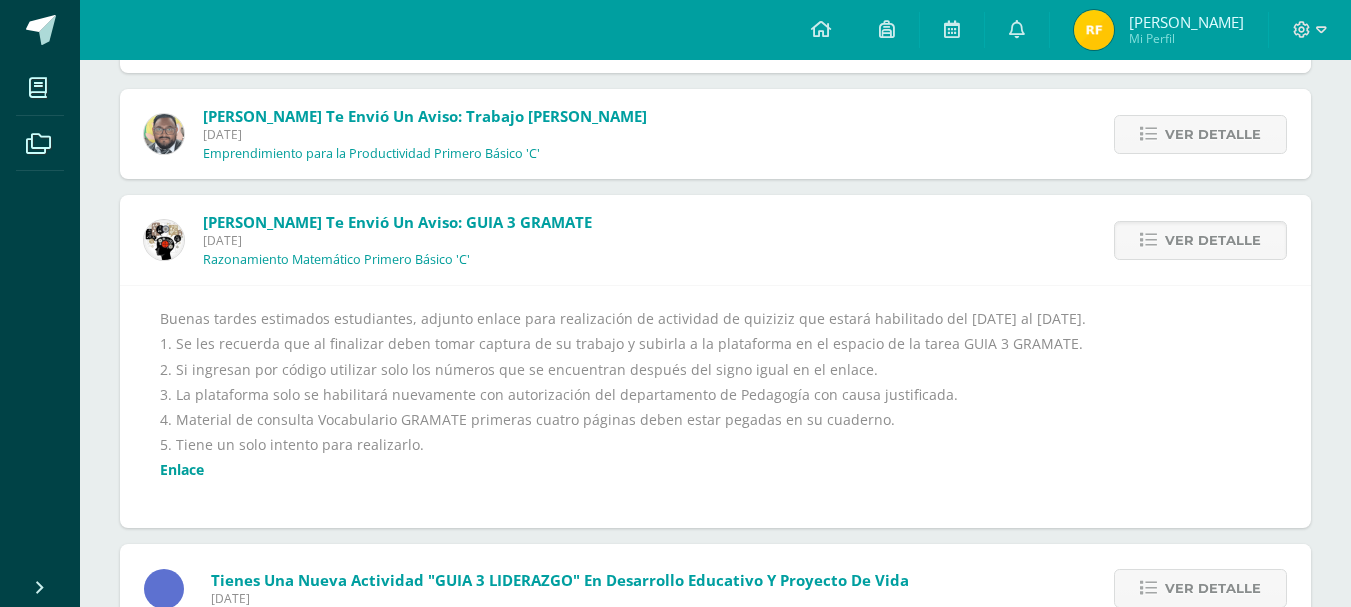 click on "Enlace" at bounding box center (182, 469) 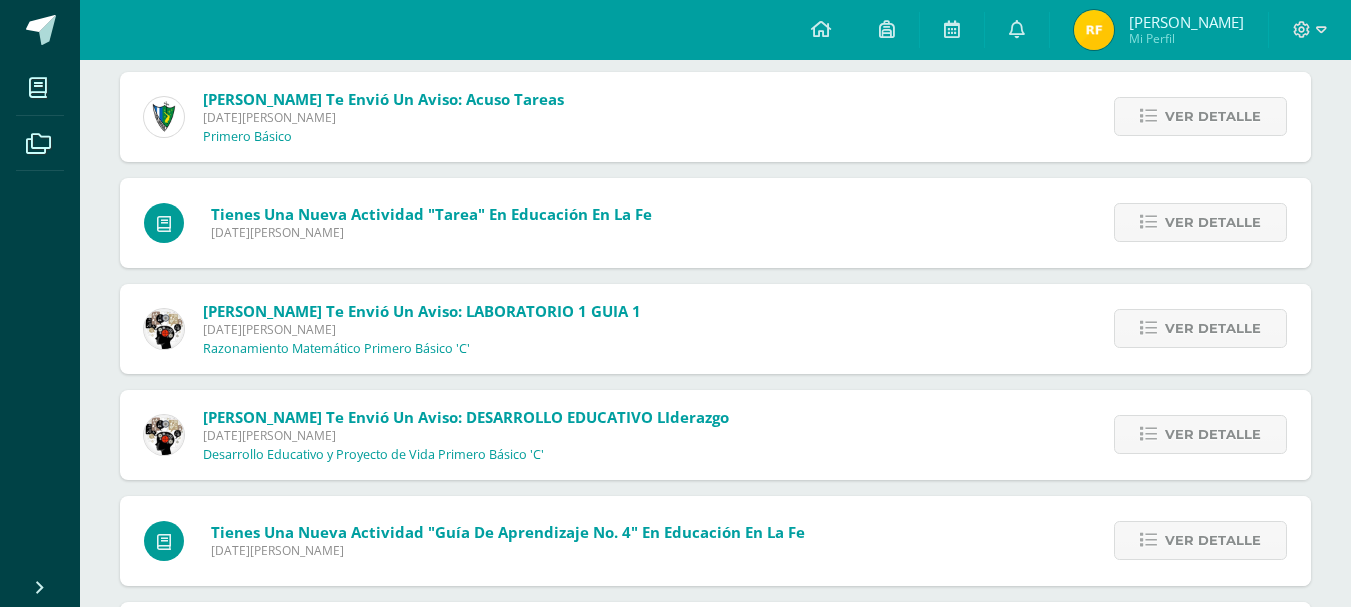 scroll, scrollTop: 5243, scrollLeft: 0, axis: vertical 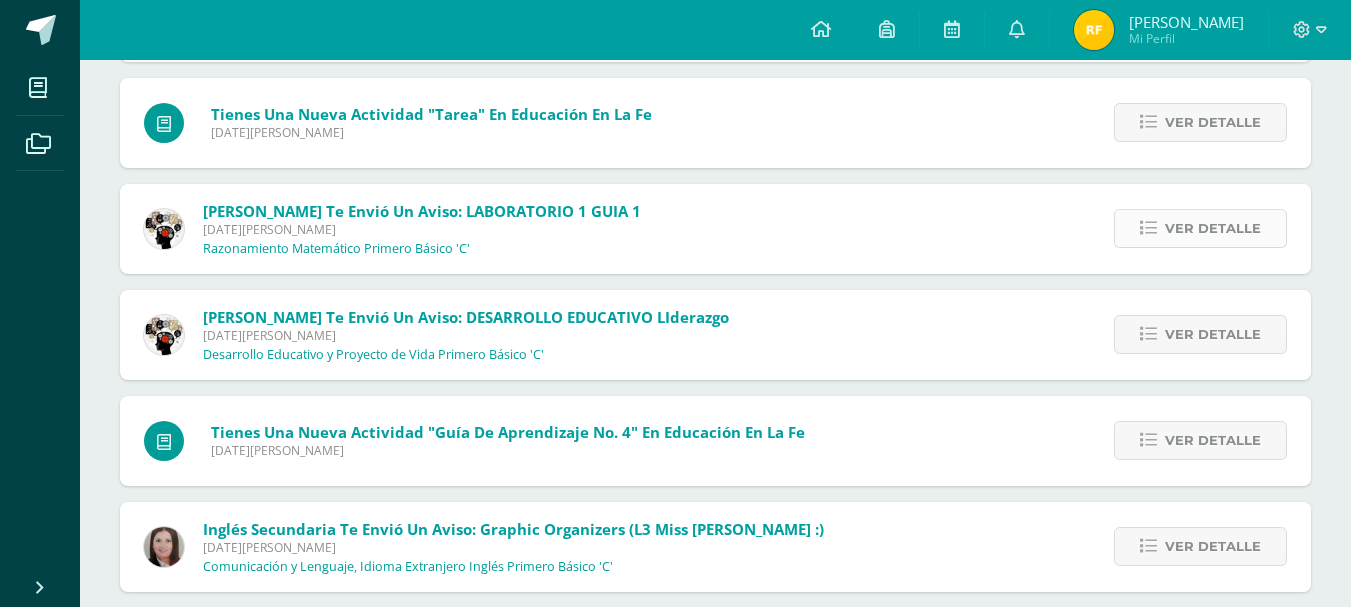 click on "Ver detalle" at bounding box center (1213, 228) 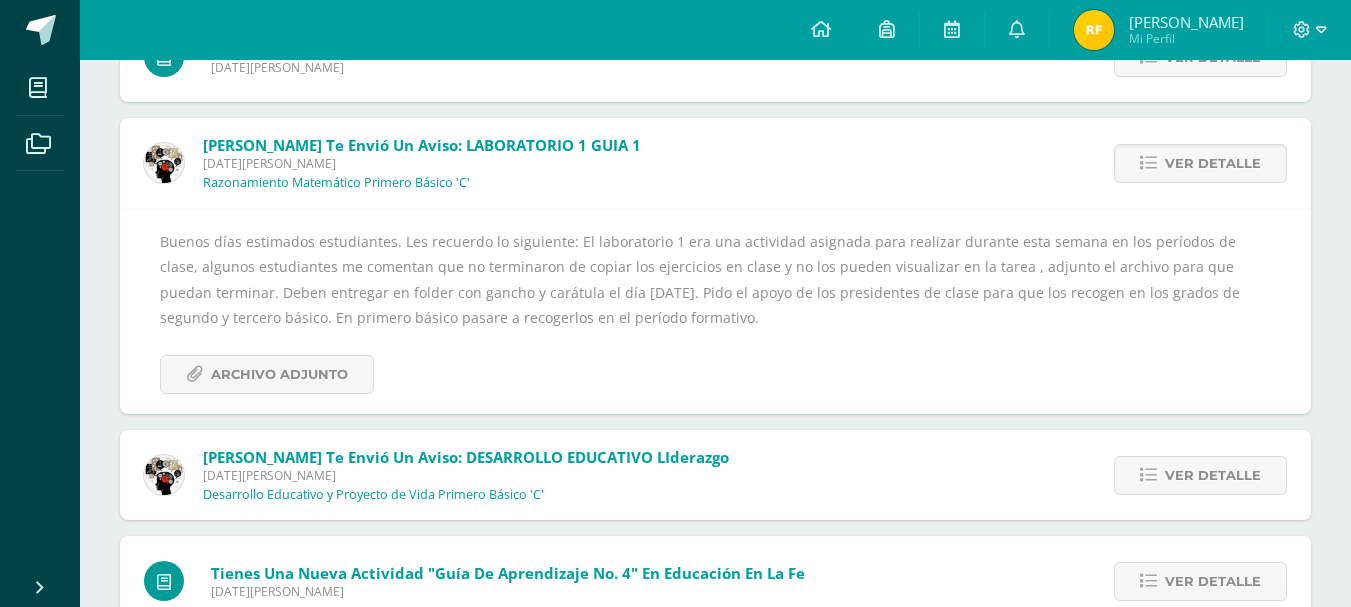 scroll, scrollTop: 5101, scrollLeft: 0, axis: vertical 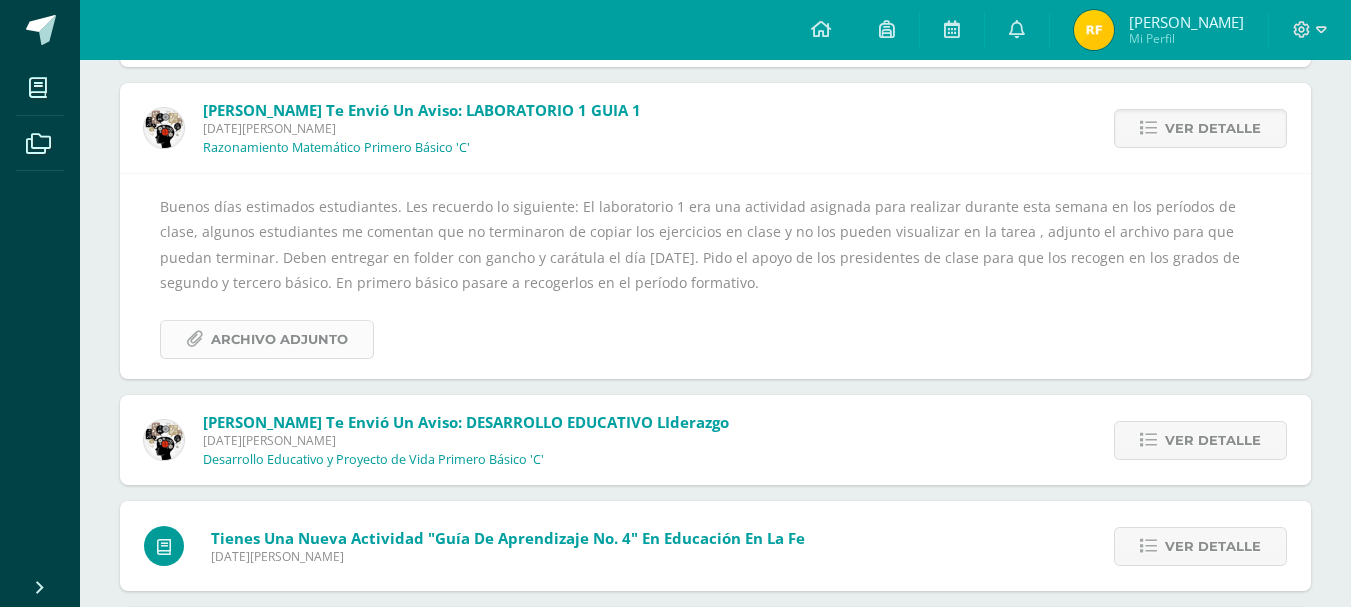 click on "Archivo Adjunto" at bounding box center [279, 339] 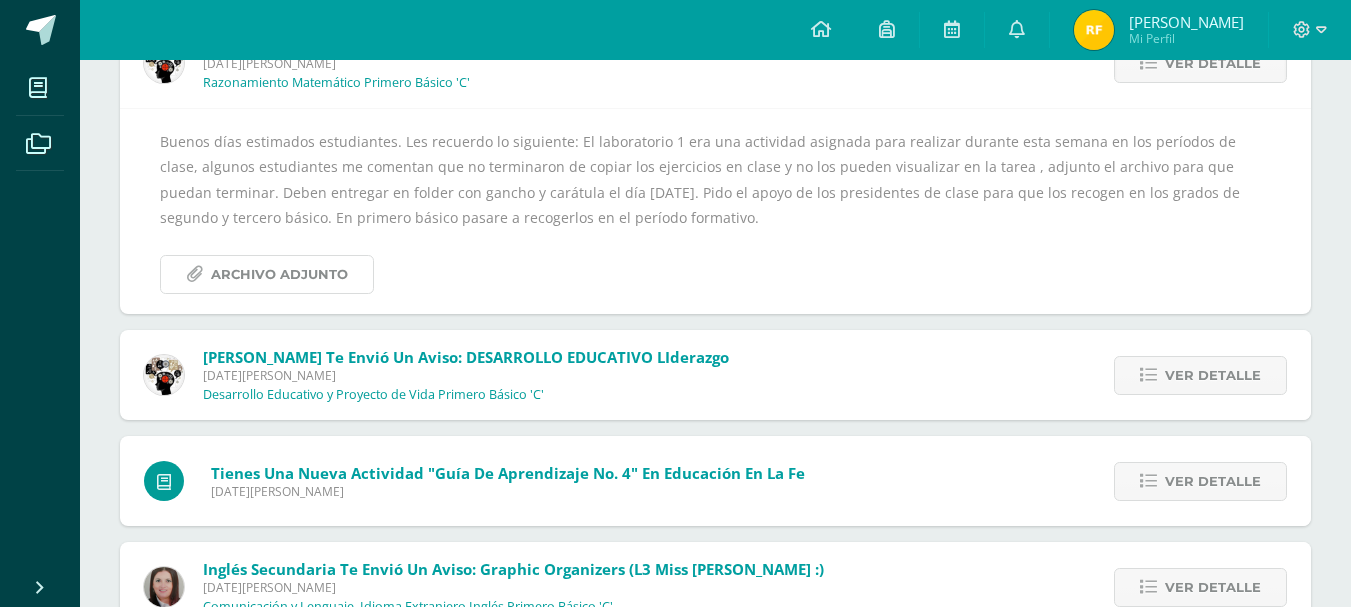 scroll, scrollTop: 5201, scrollLeft: 0, axis: vertical 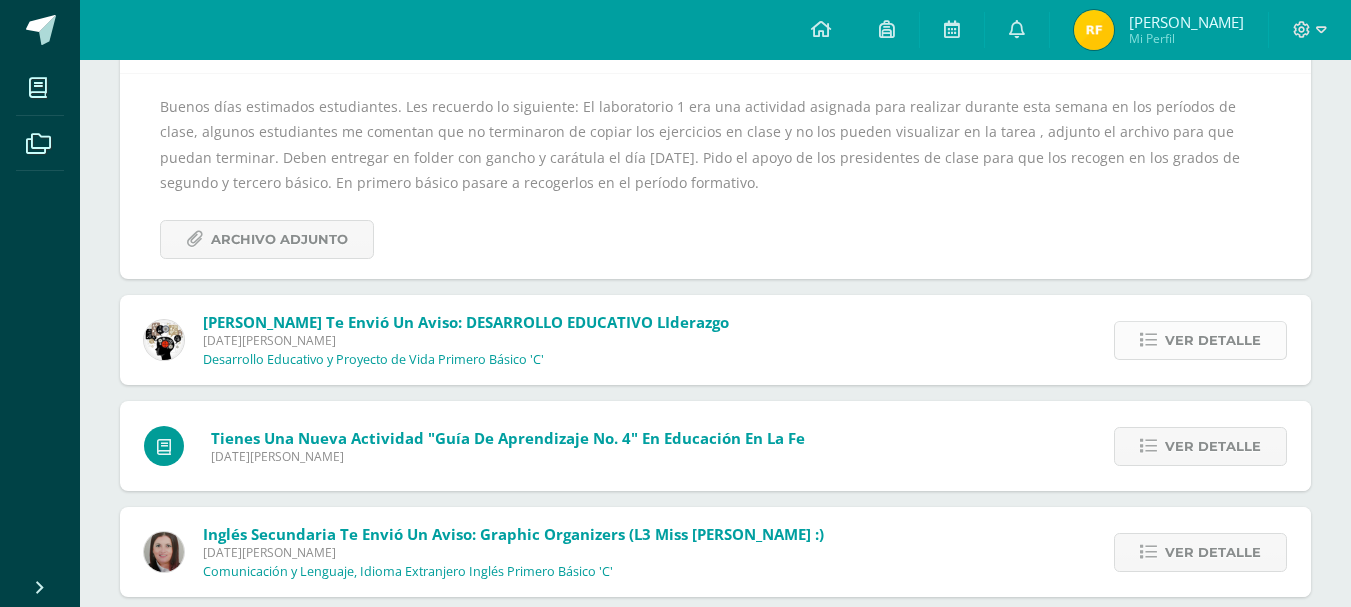 click on "Ver detalle" at bounding box center [1200, 340] 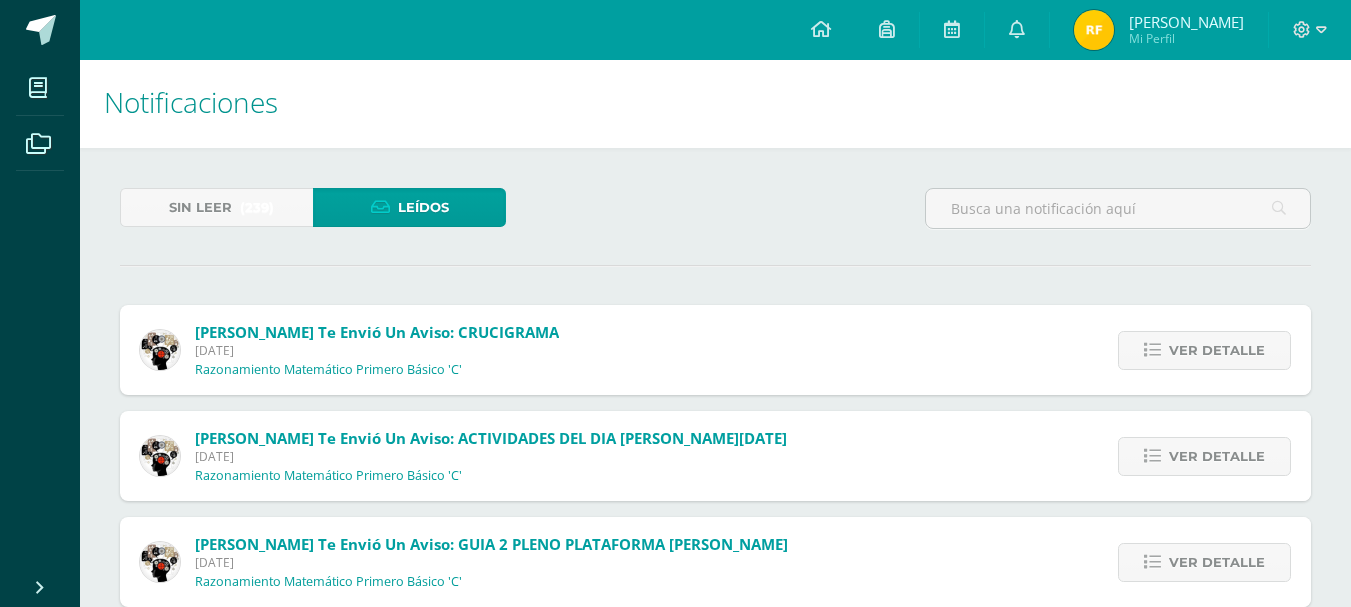 scroll, scrollTop: 0, scrollLeft: 0, axis: both 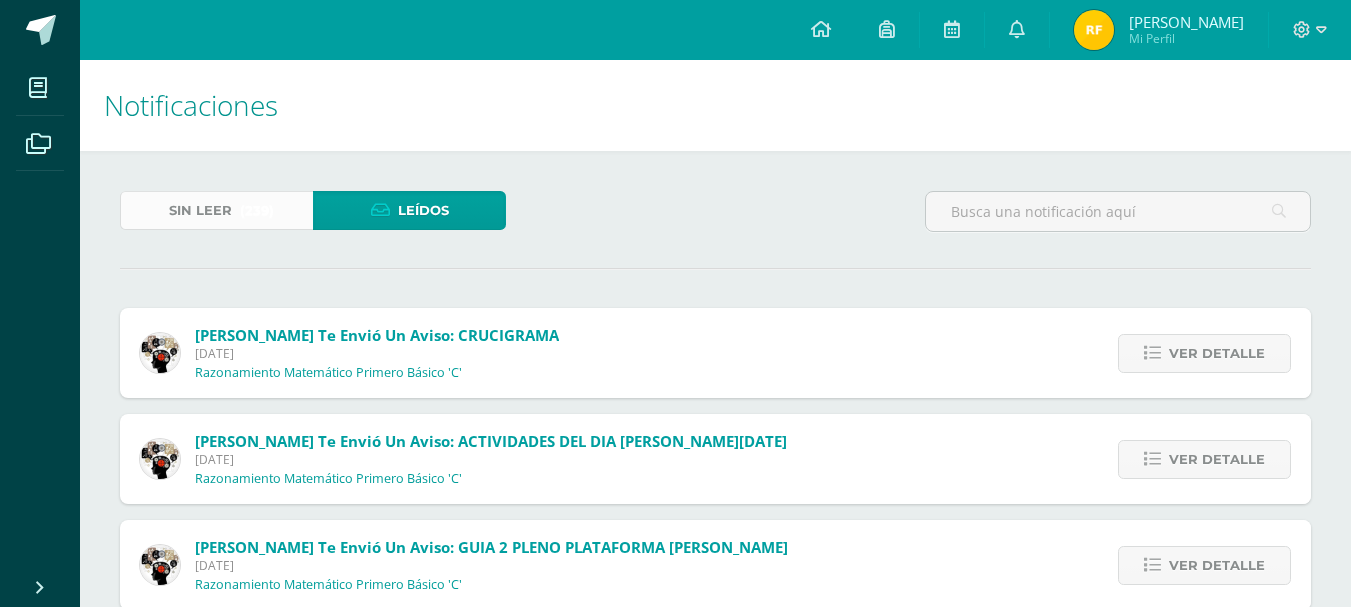 click on "(239)" at bounding box center (257, 210) 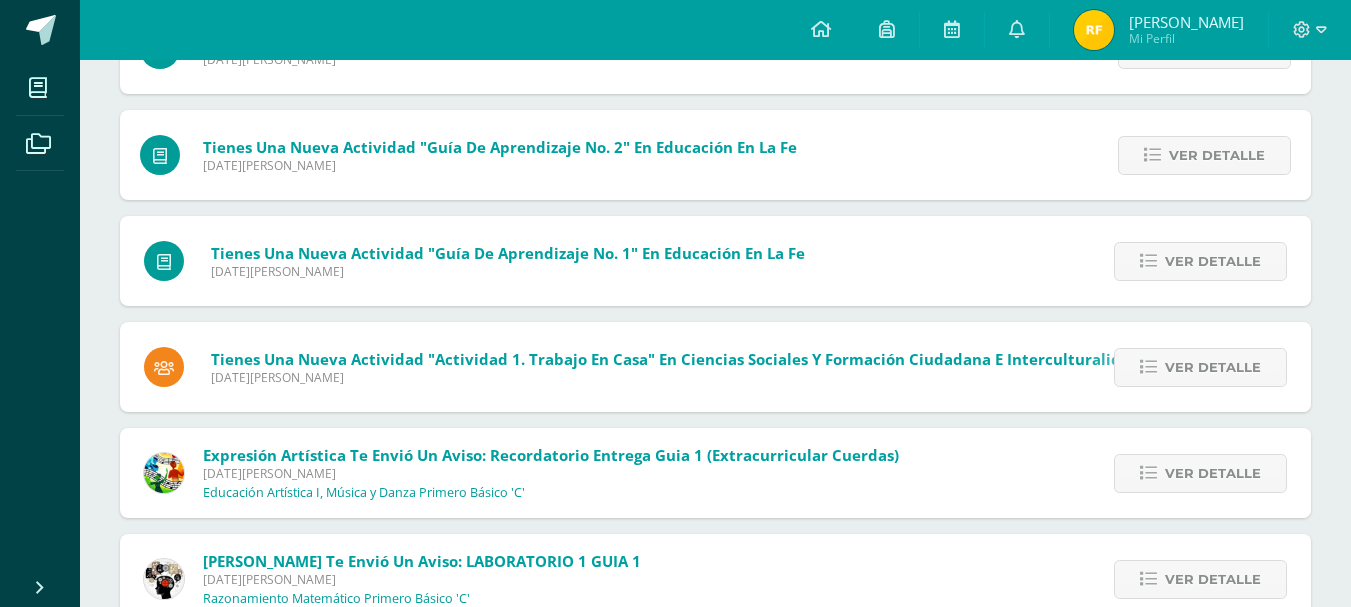 scroll, scrollTop: 1552, scrollLeft: 0, axis: vertical 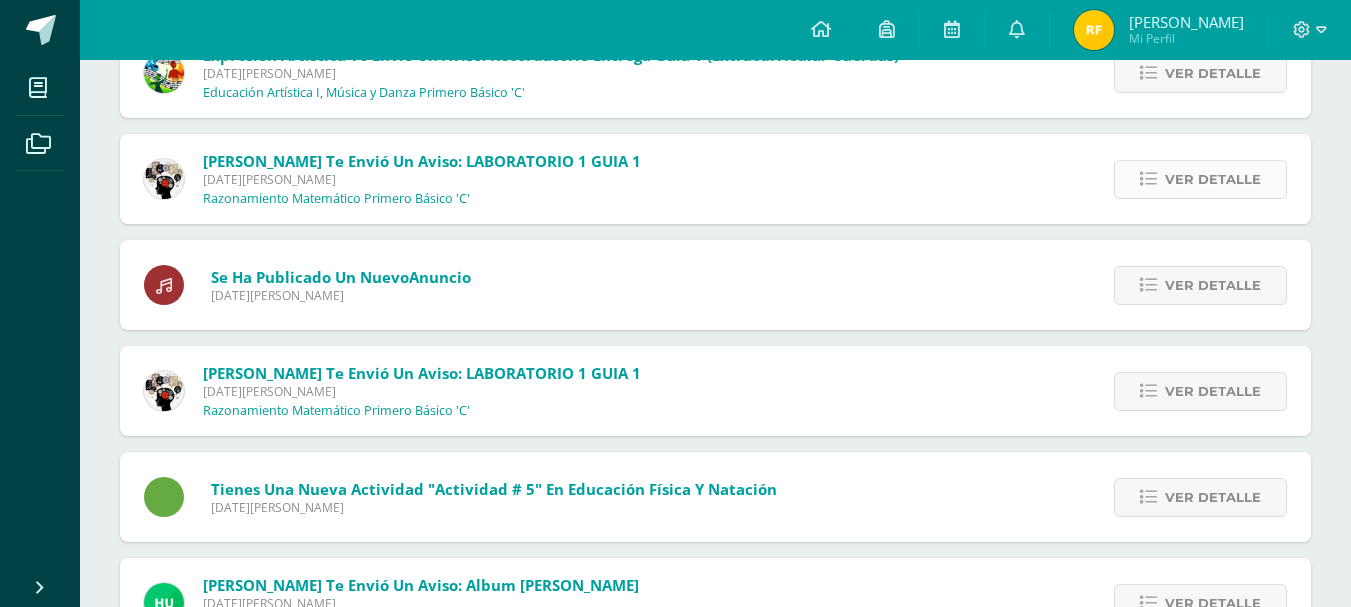 click on "Ver detalle" at bounding box center (1213, 179) 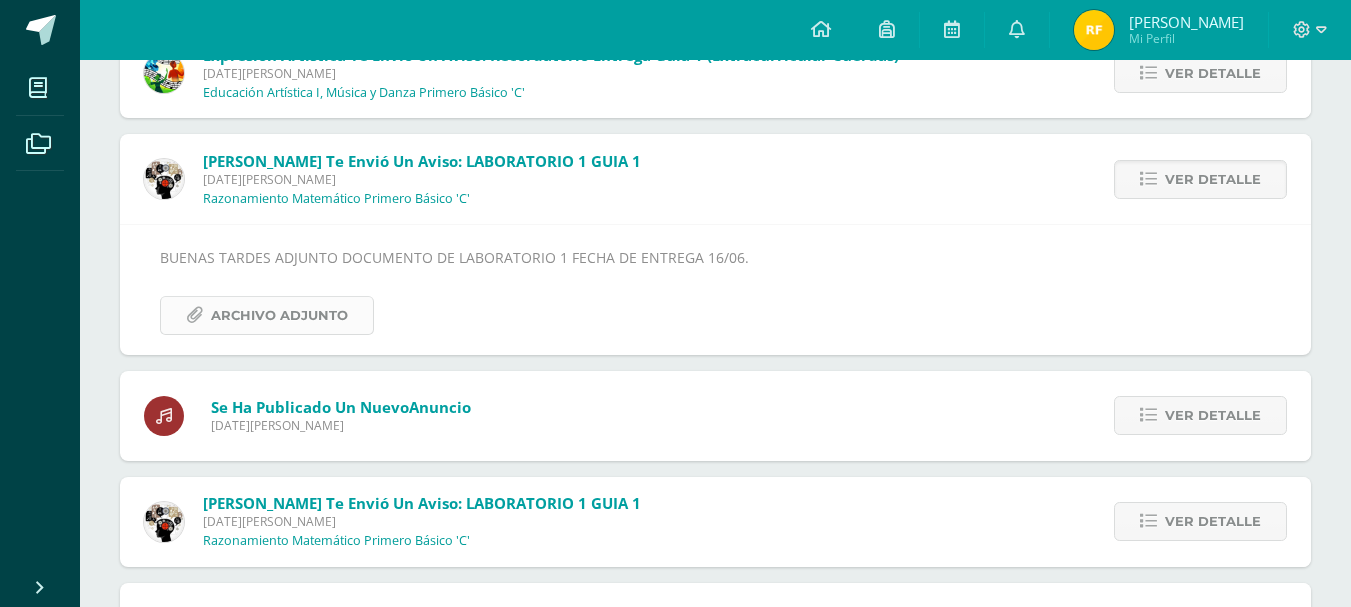 click on "Archivo Adjunto" at bounding box center (279, 315) 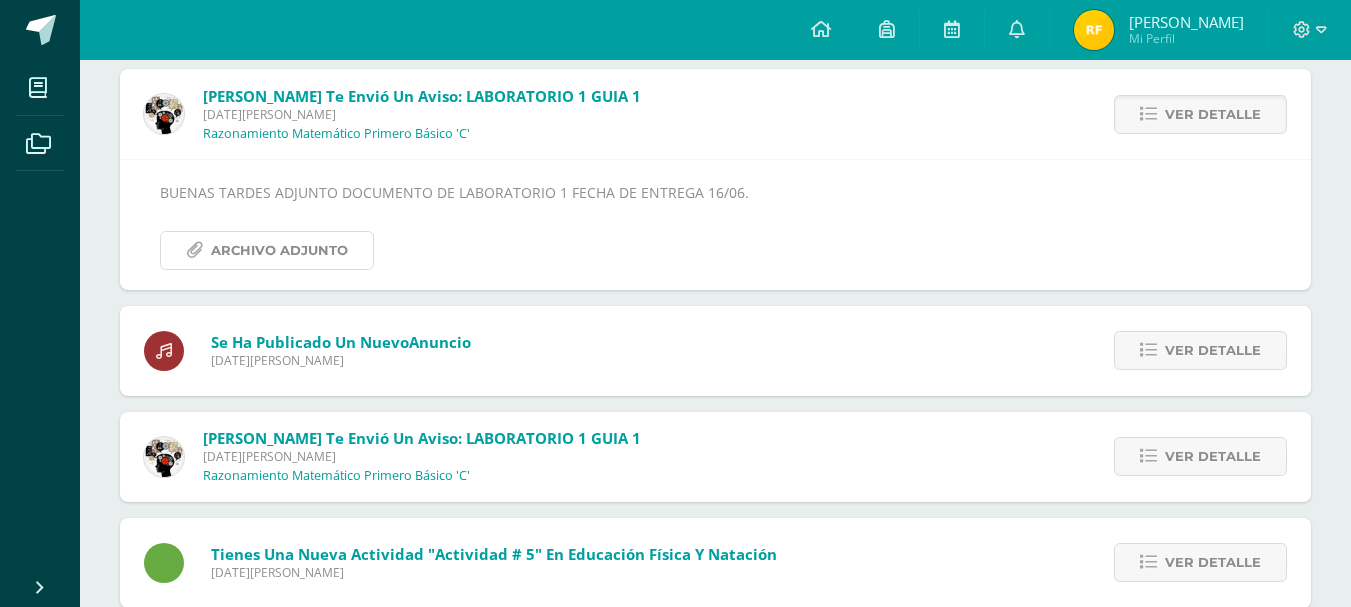 scroll, scrollTop: 1652, scrollLeft: 0, axis: vertical 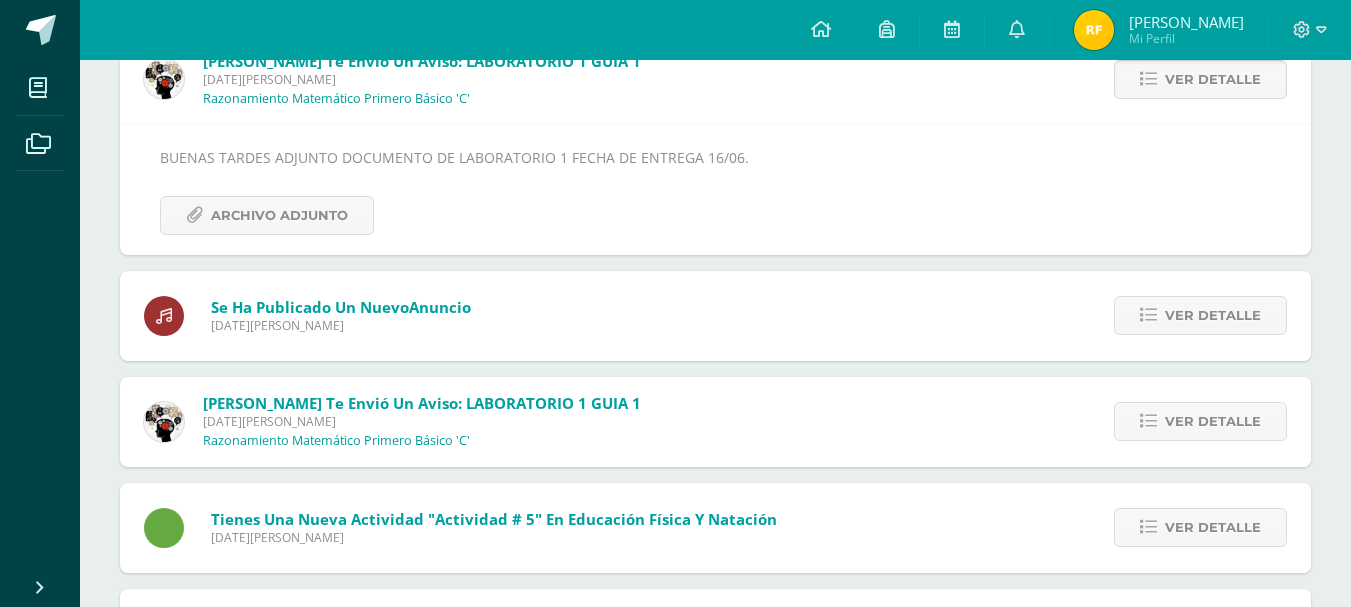 click at bounding box center (1148, 79) 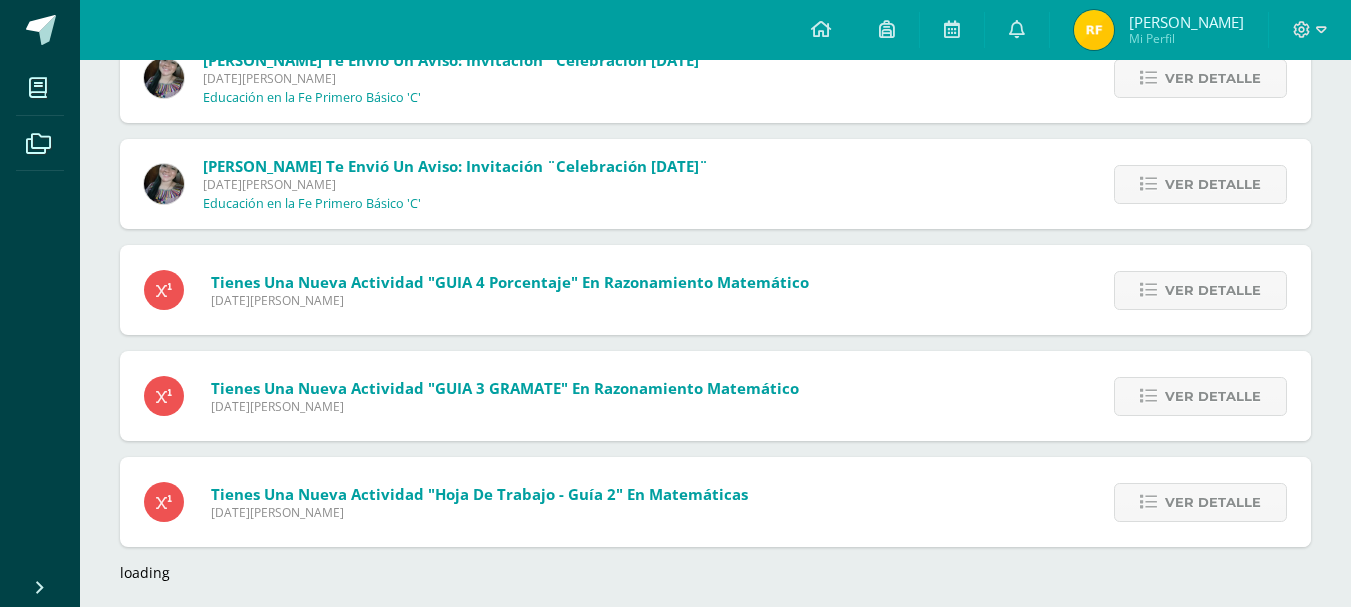 scroll, scrollTop: 2834, scrollLeft: 0, axis: vertical 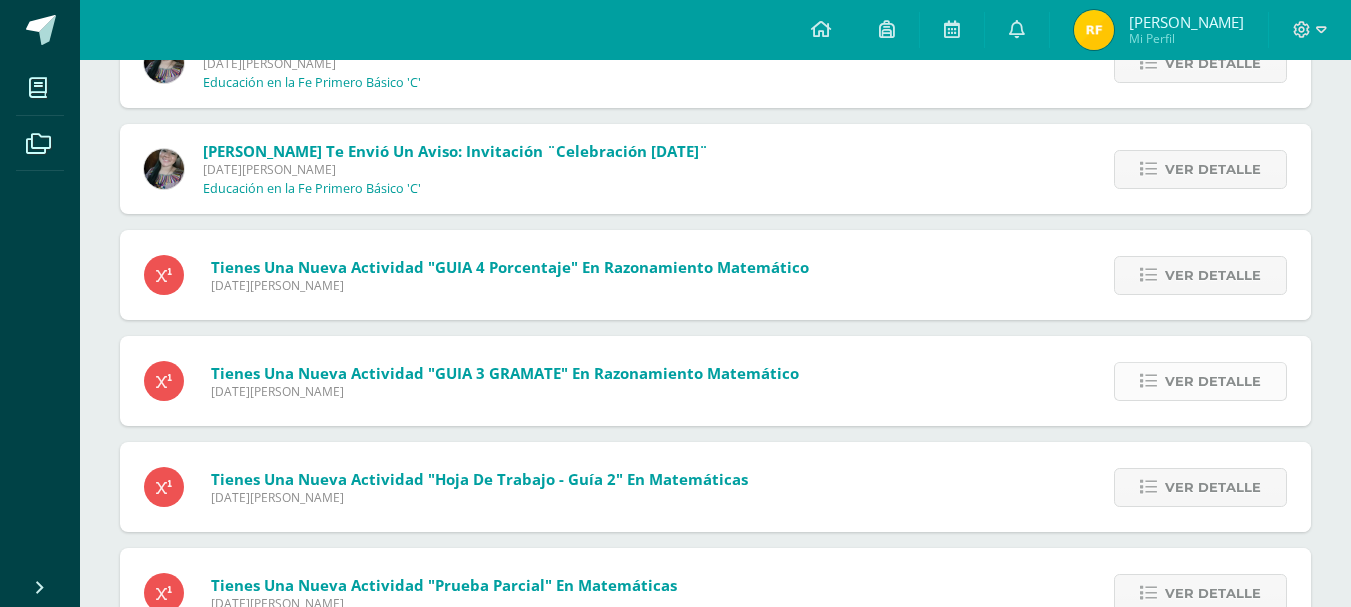 click on "Ver detalle" at bounding box center [1213, 381] 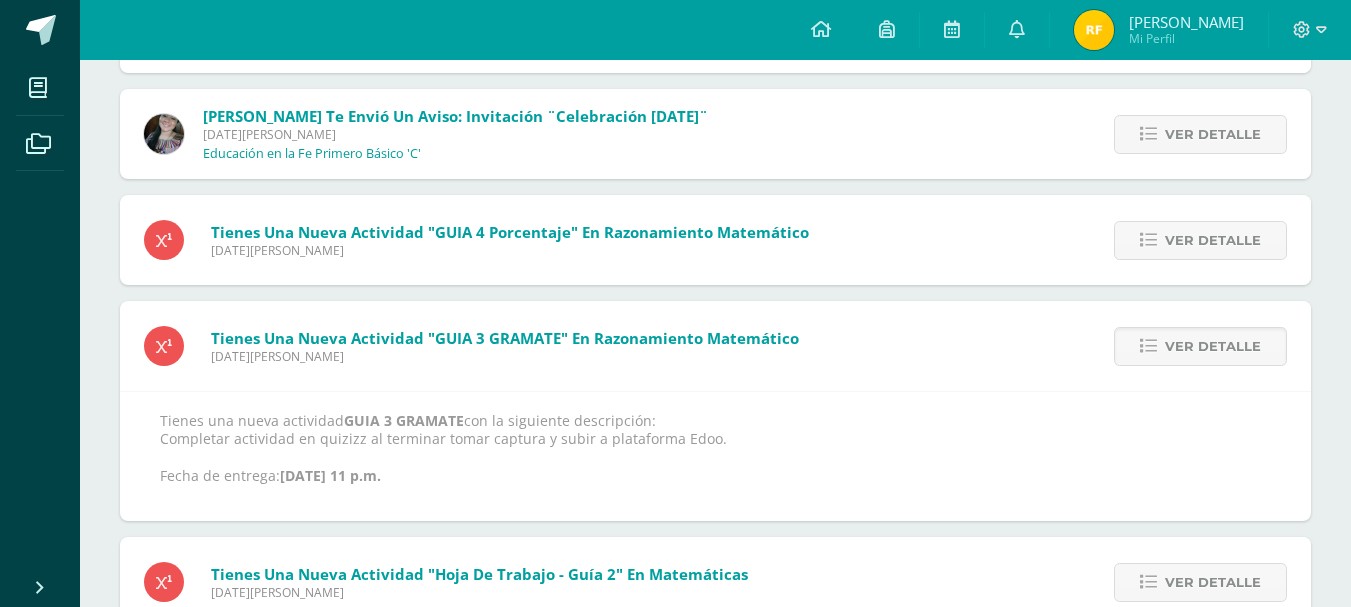 scroll, scrollTop: 2834, scrollLeft: 0, axis: vertical 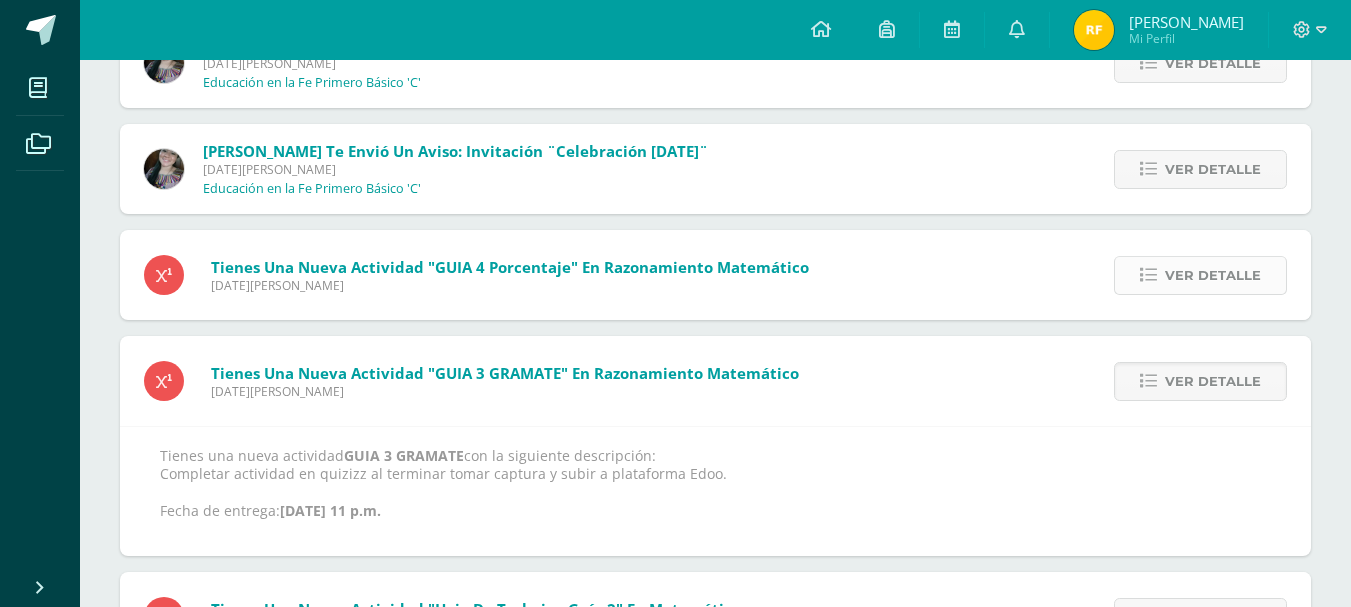 click on "Ver detalle" at bounding box center (1200, 275) 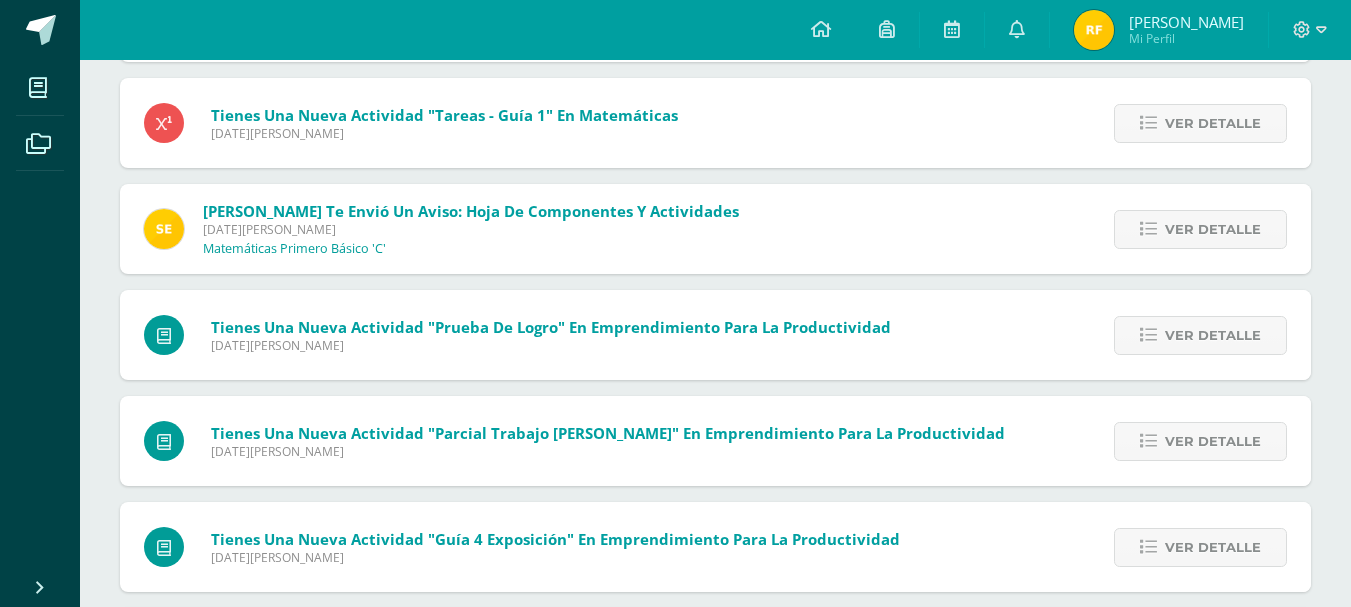 scroll, scrollTop: 3334, scrollLeft: 0, axis: vertical 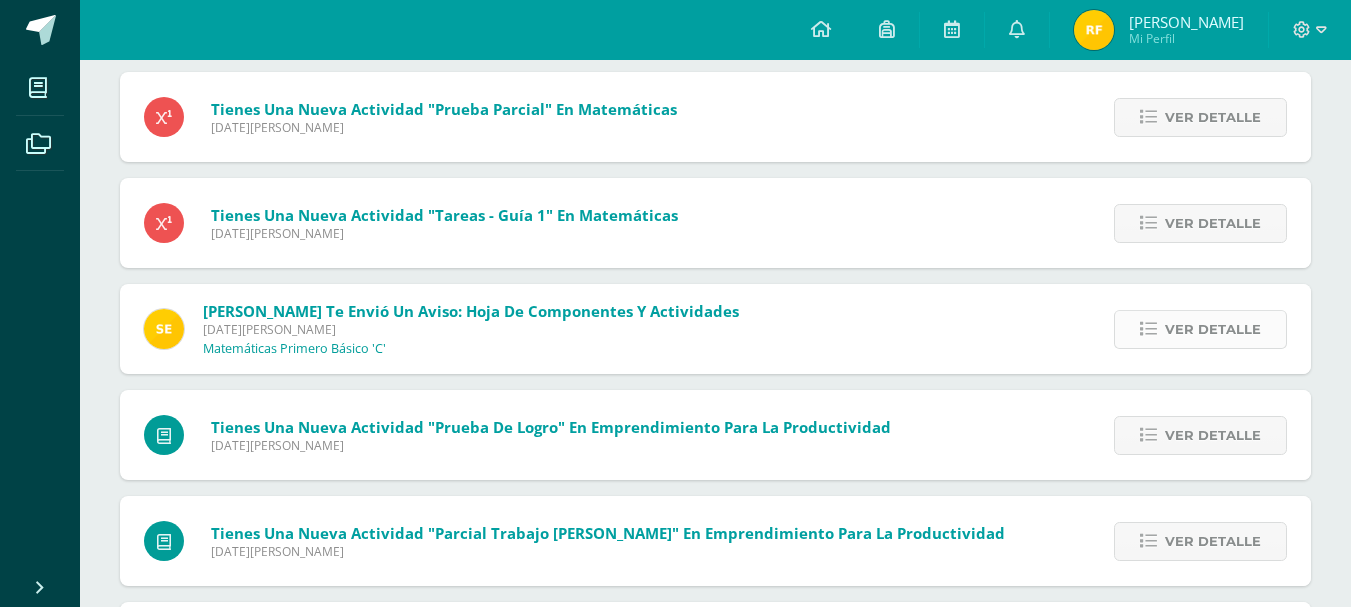 click on "Ver detalle" at bounding box center [1200, 329] 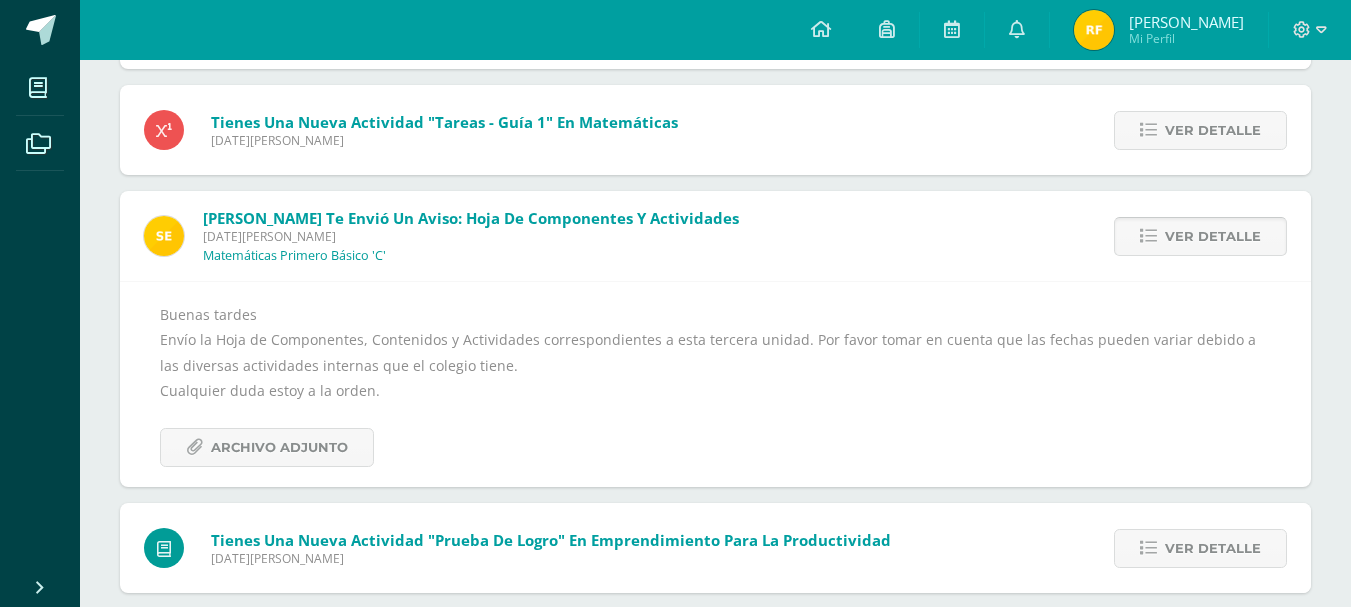 scroll, scrollTop: 3098, scrollLeft: 0, axis: vertical 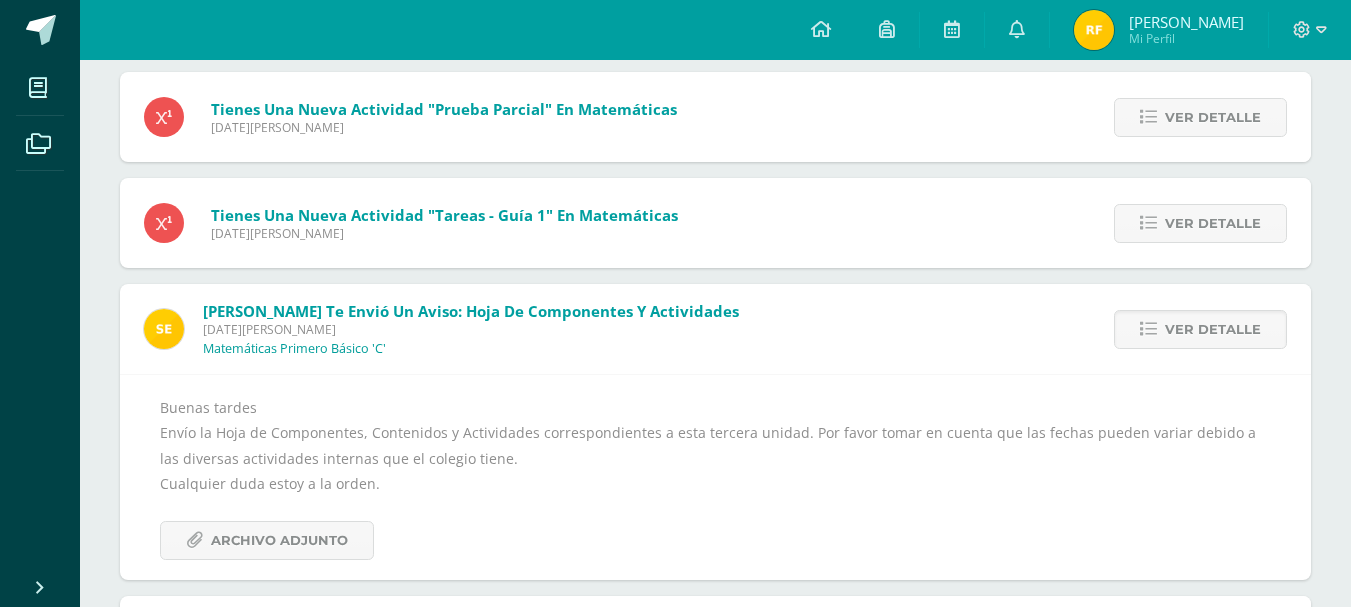 click on "Ver detalle" at bounding box center [1197, 223] 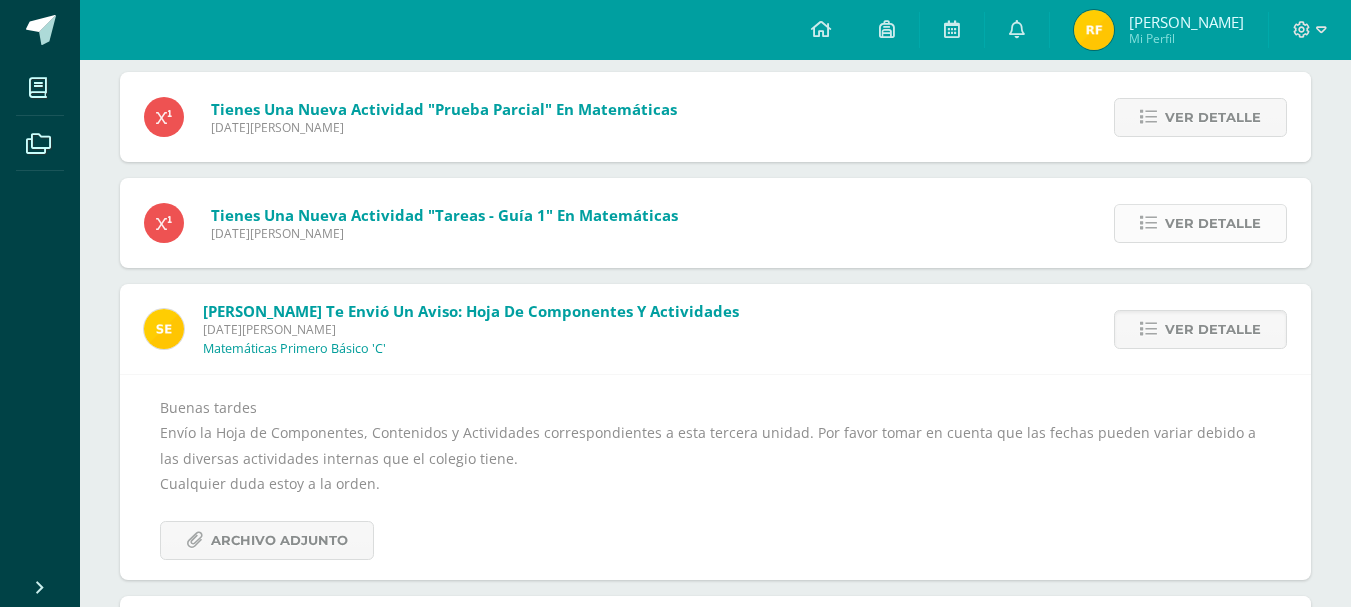 click on "Ver detalle" at bounding box center (1200, 223) 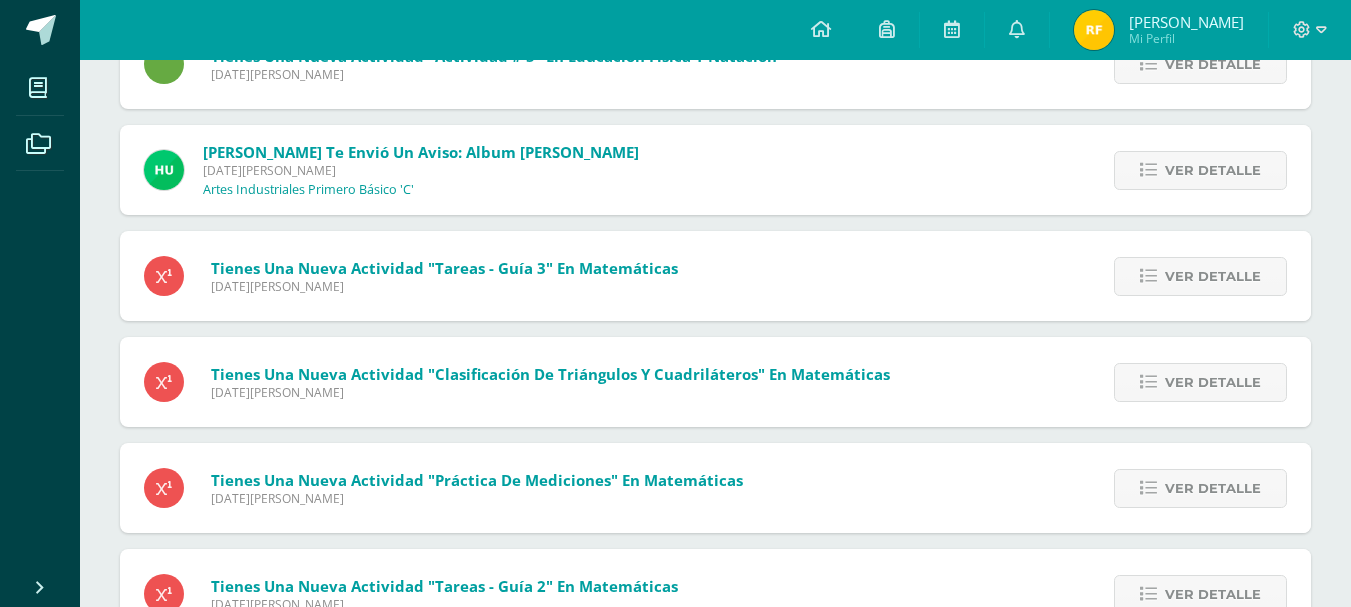 scroll, scrollTop: 1966, scrollLeft: 0, axis: vertical 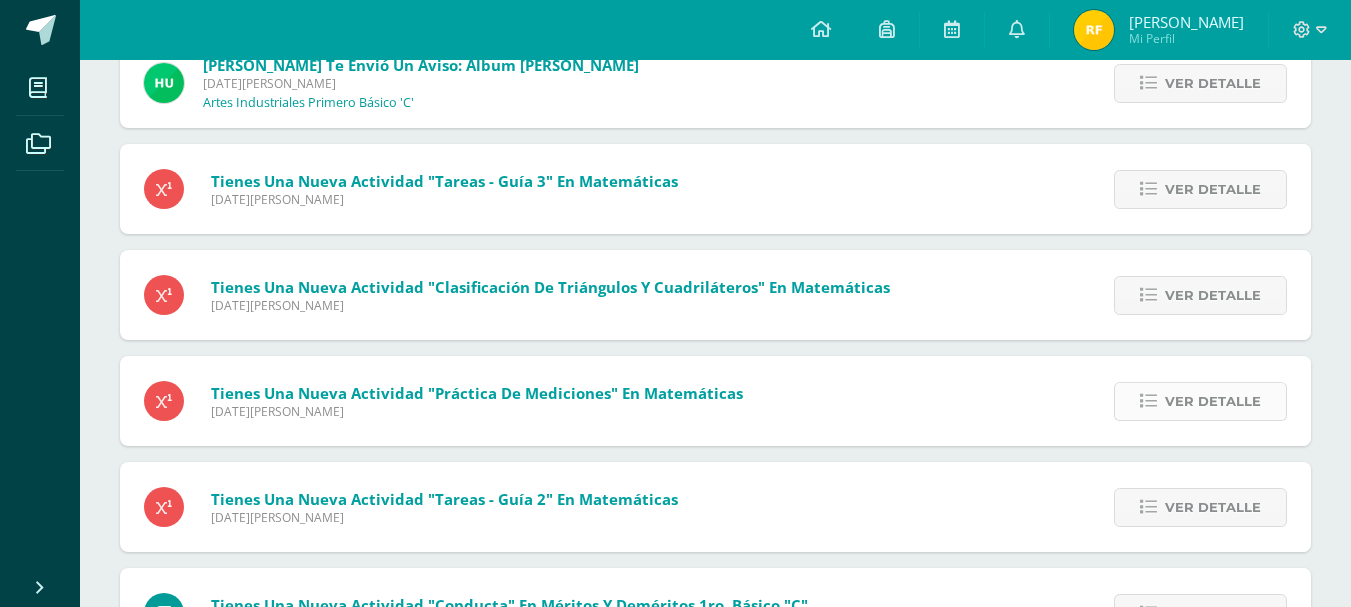 click on "Ver detalle" at bounding box center (1213, 401) 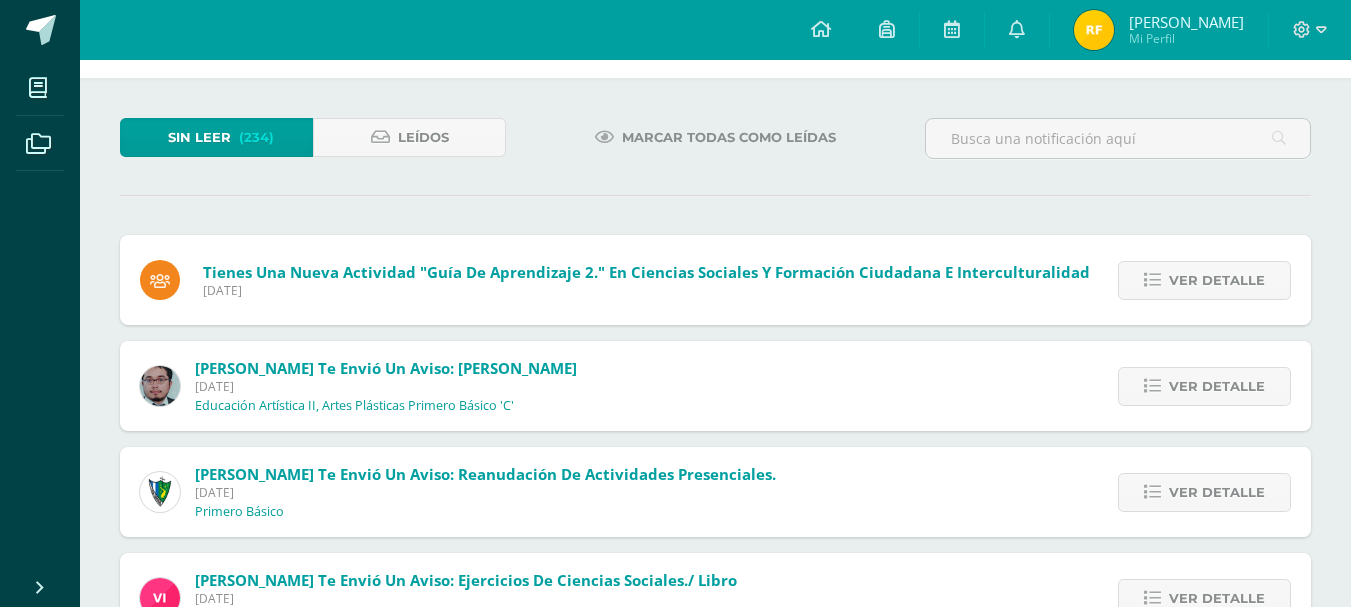 scroll, scrollTop: 66, scrollLeft: 0, axis: vertical 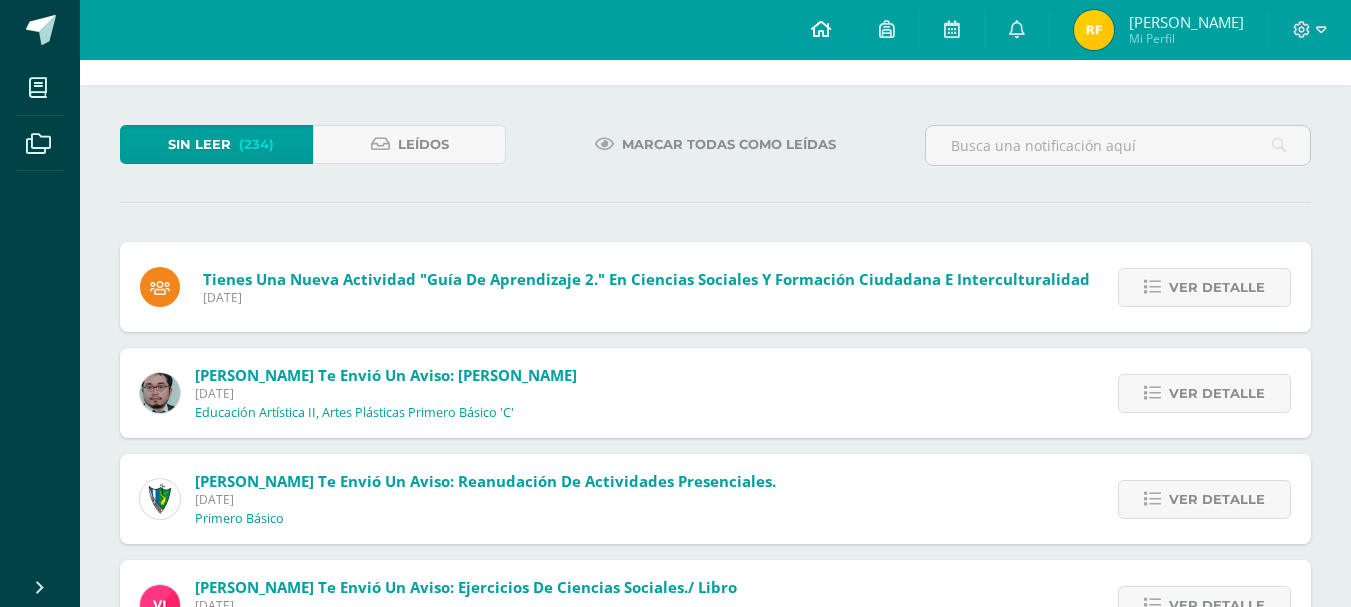 click at bounding box center (821, 30) 